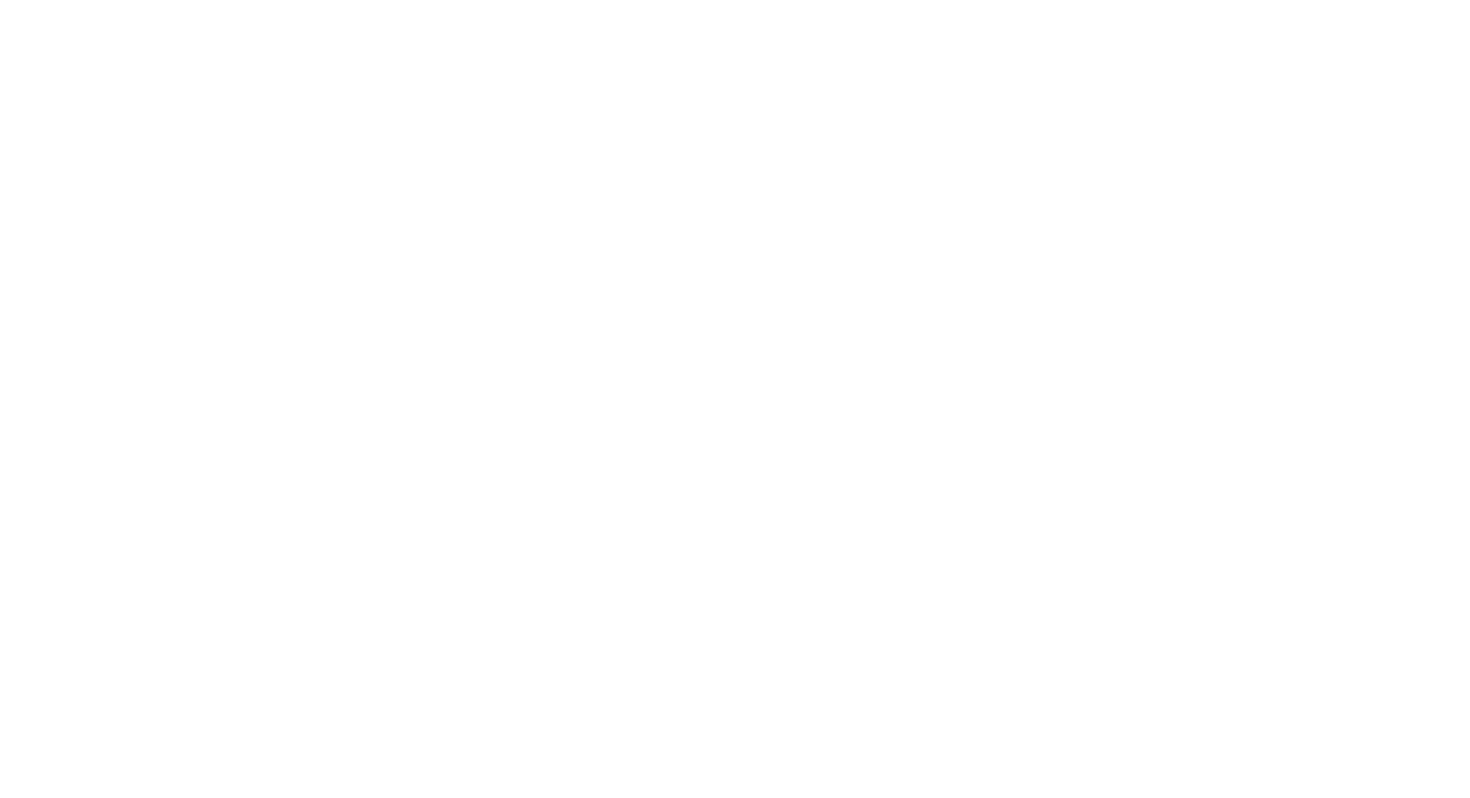 scroll, scrollTop: 0, scrollLeft: 0, axis: both 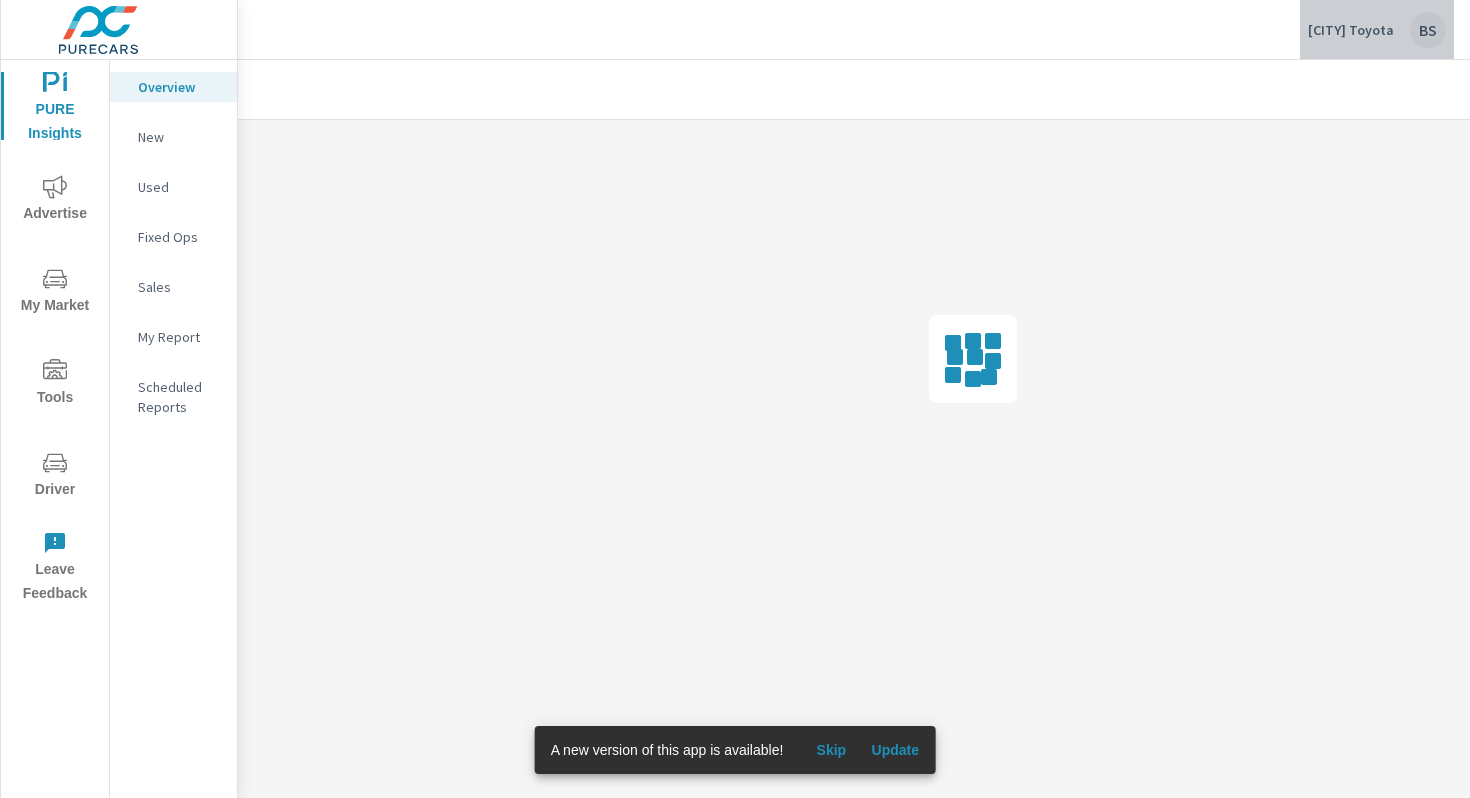 click on "[CITY] Toyota" at bounding box center [1351, 30] 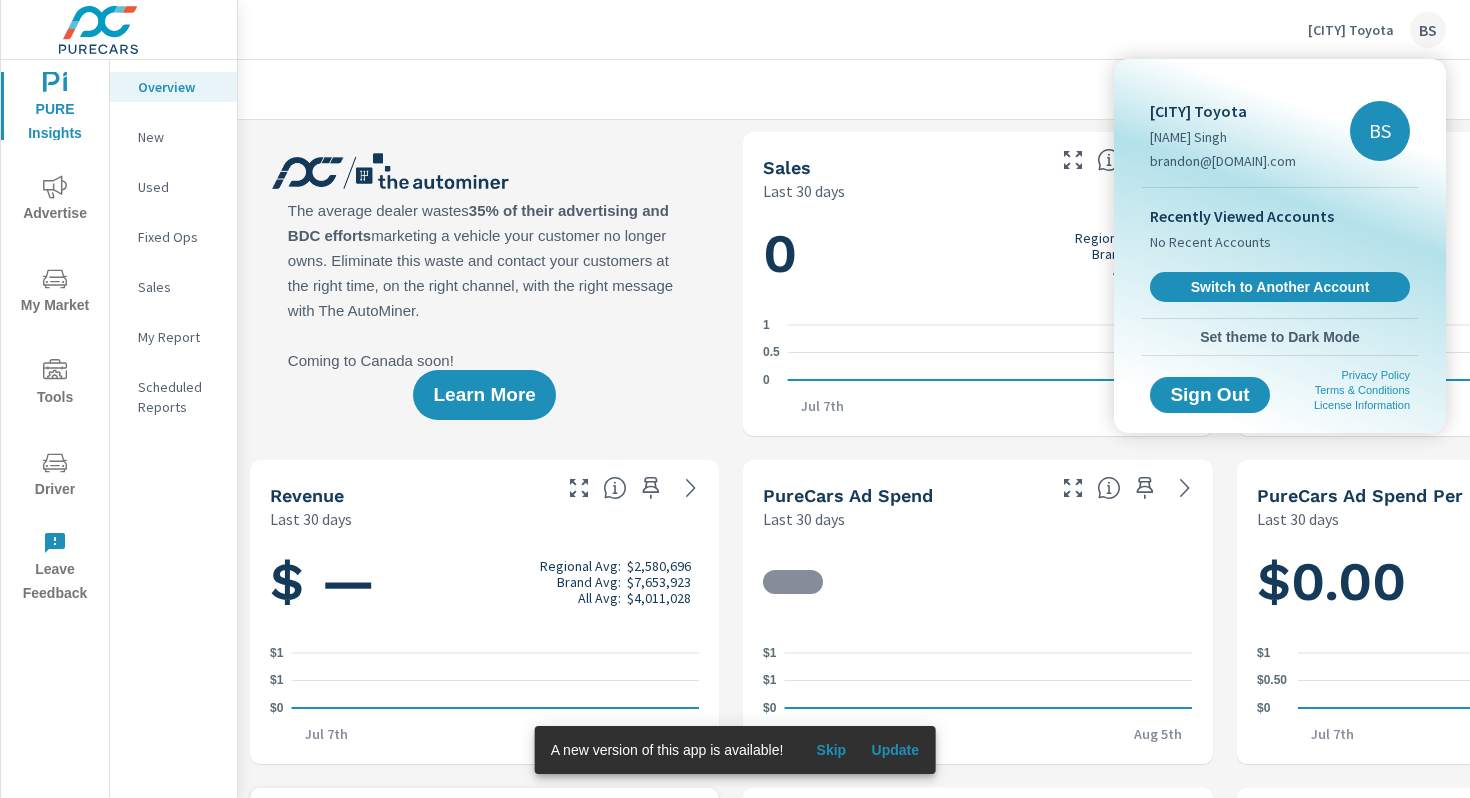 click at bounding box center [735, 399] 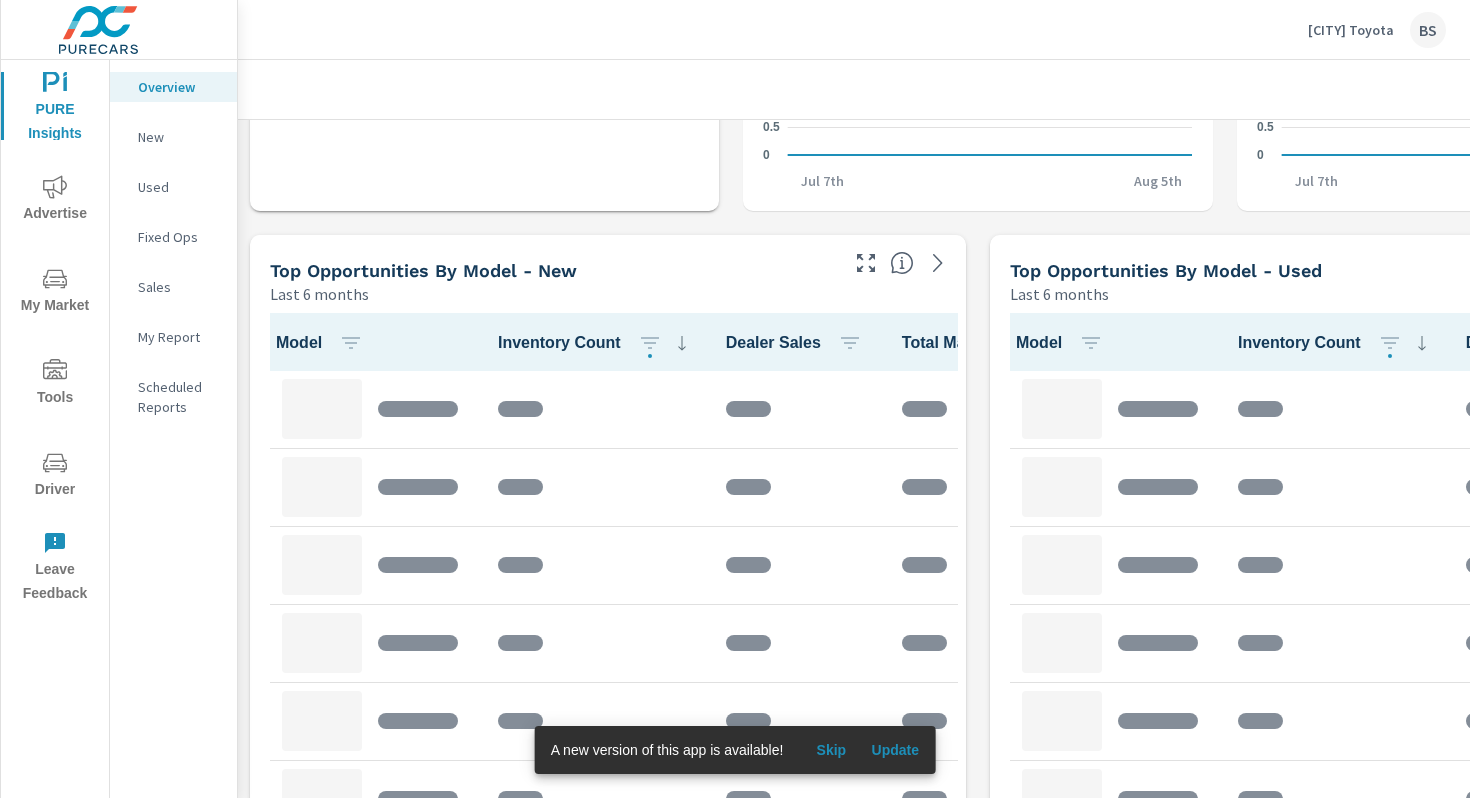 scroll, scrollTop: 2501, scrollLeft: 0, axis: vertical 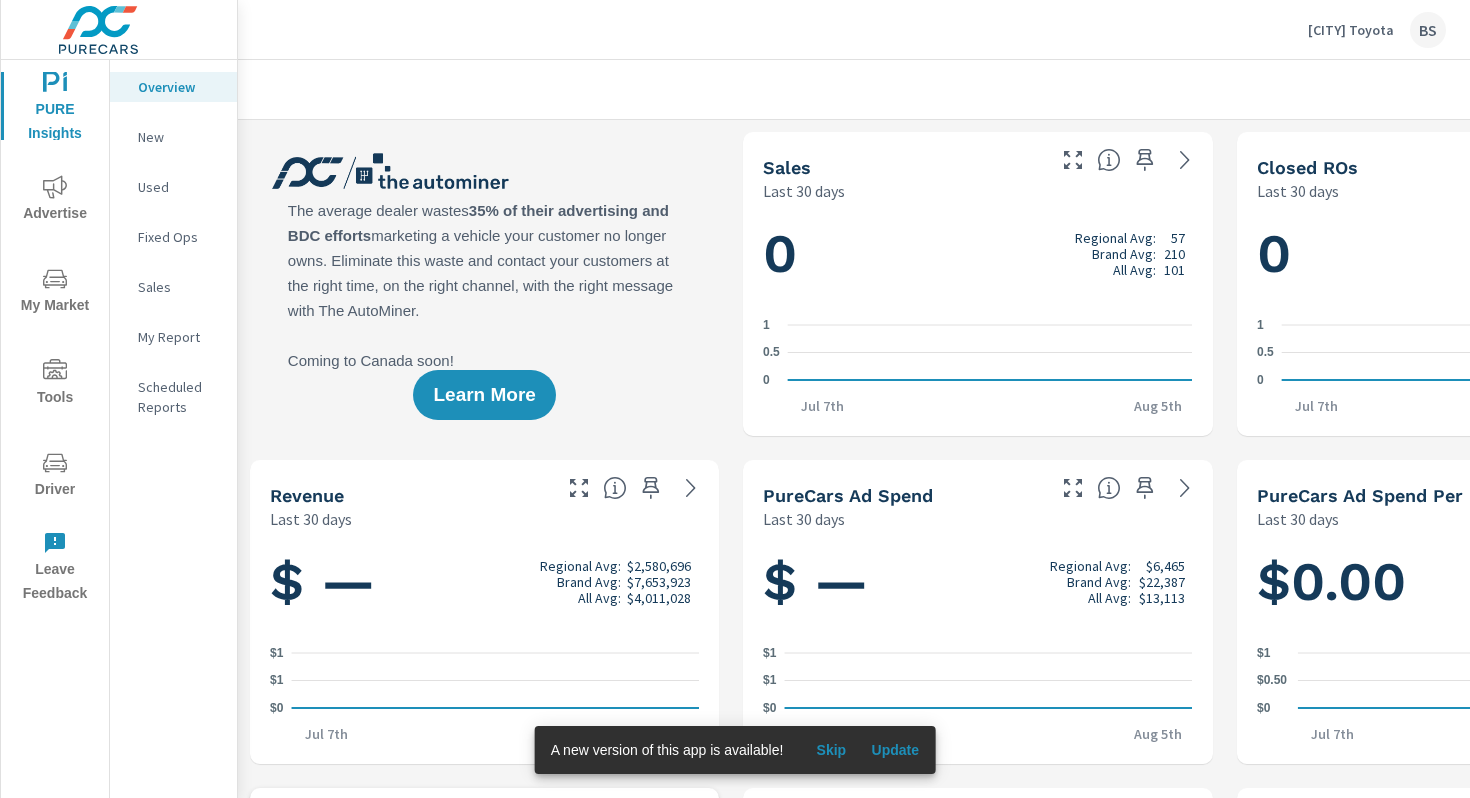 click on "Leave Feedback" at bounding box center (55, 568) 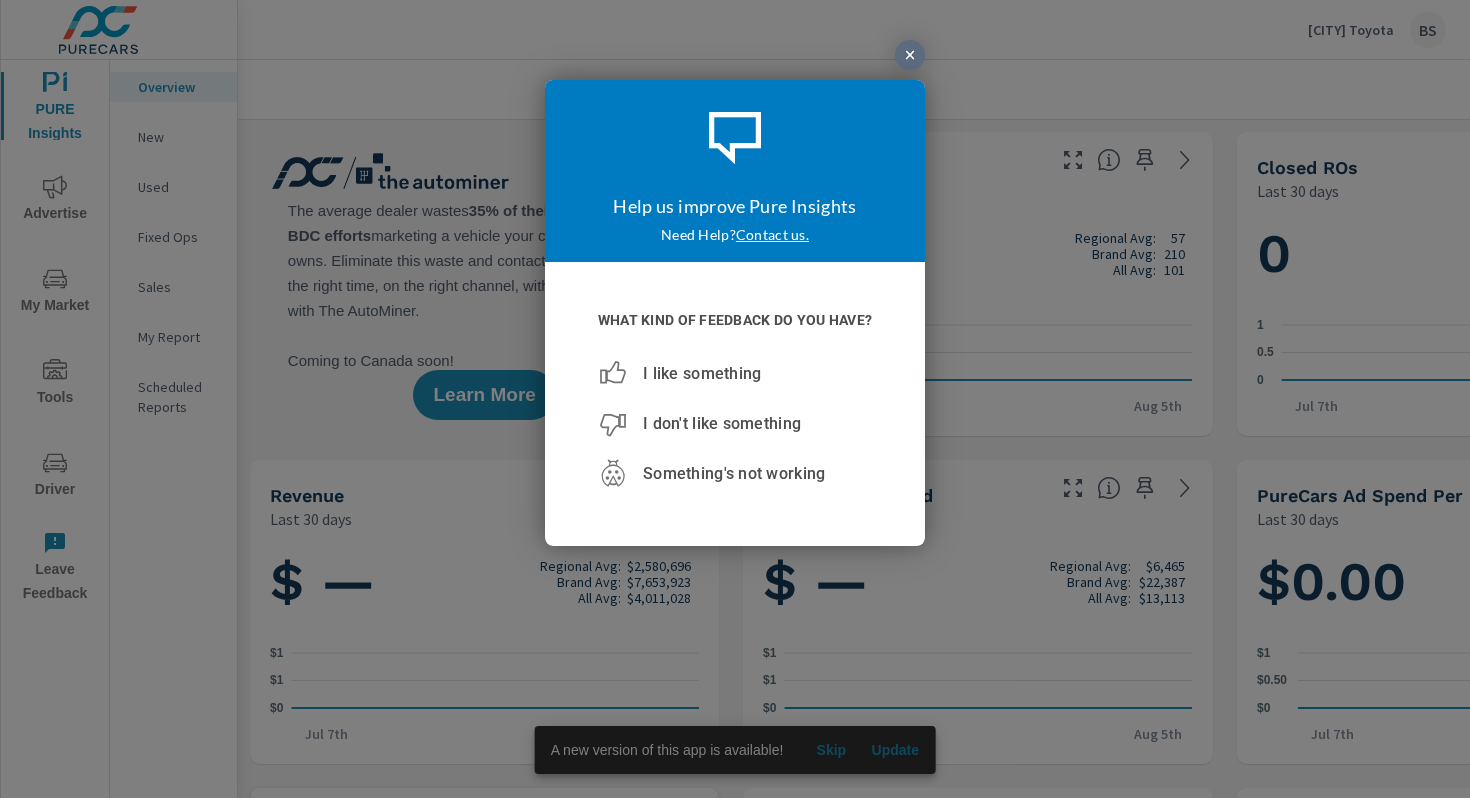 scroll, scrollTop: 0, scrollLeft: 0, axis: both 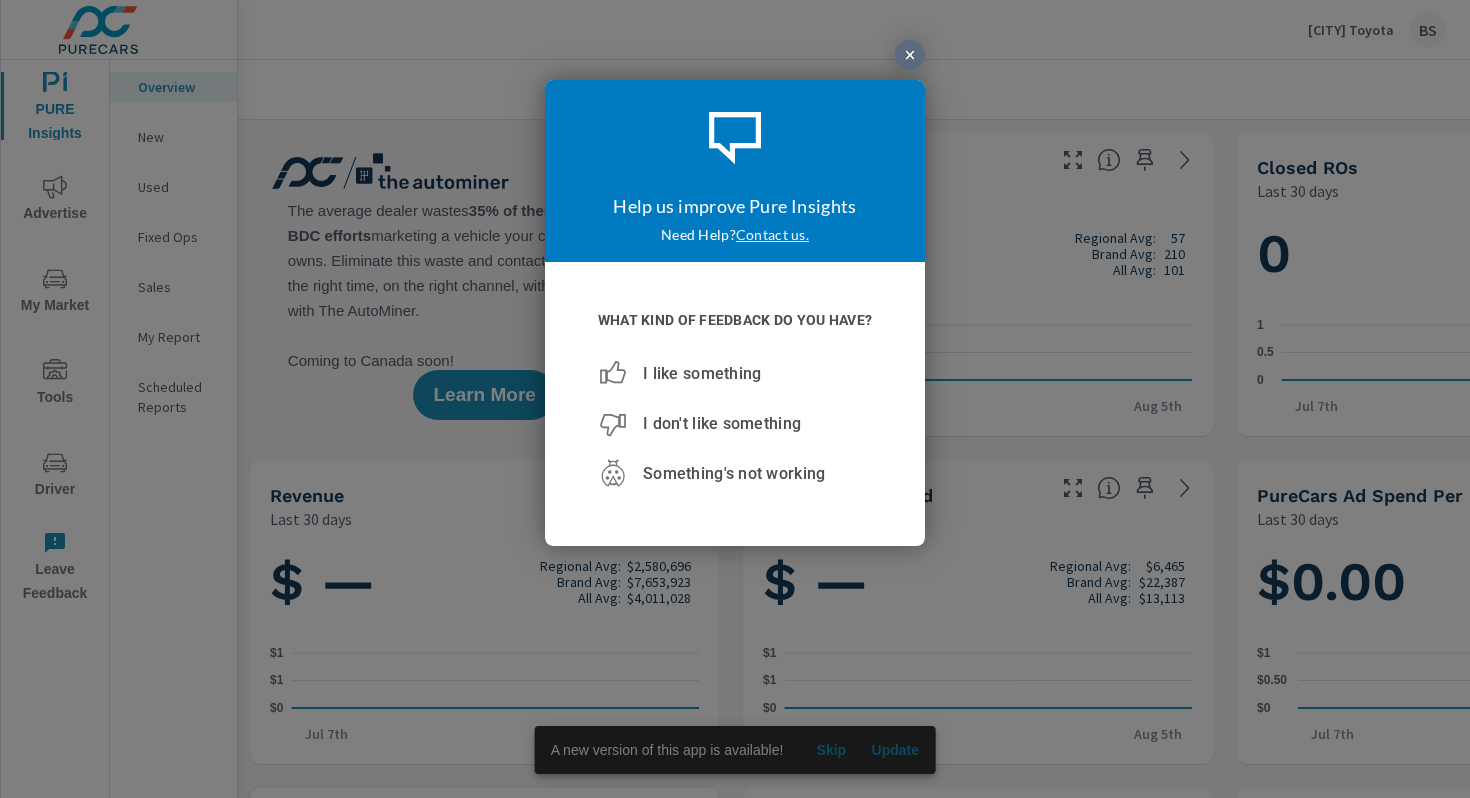 click on "Contact us." at bounding box center [772, 233] 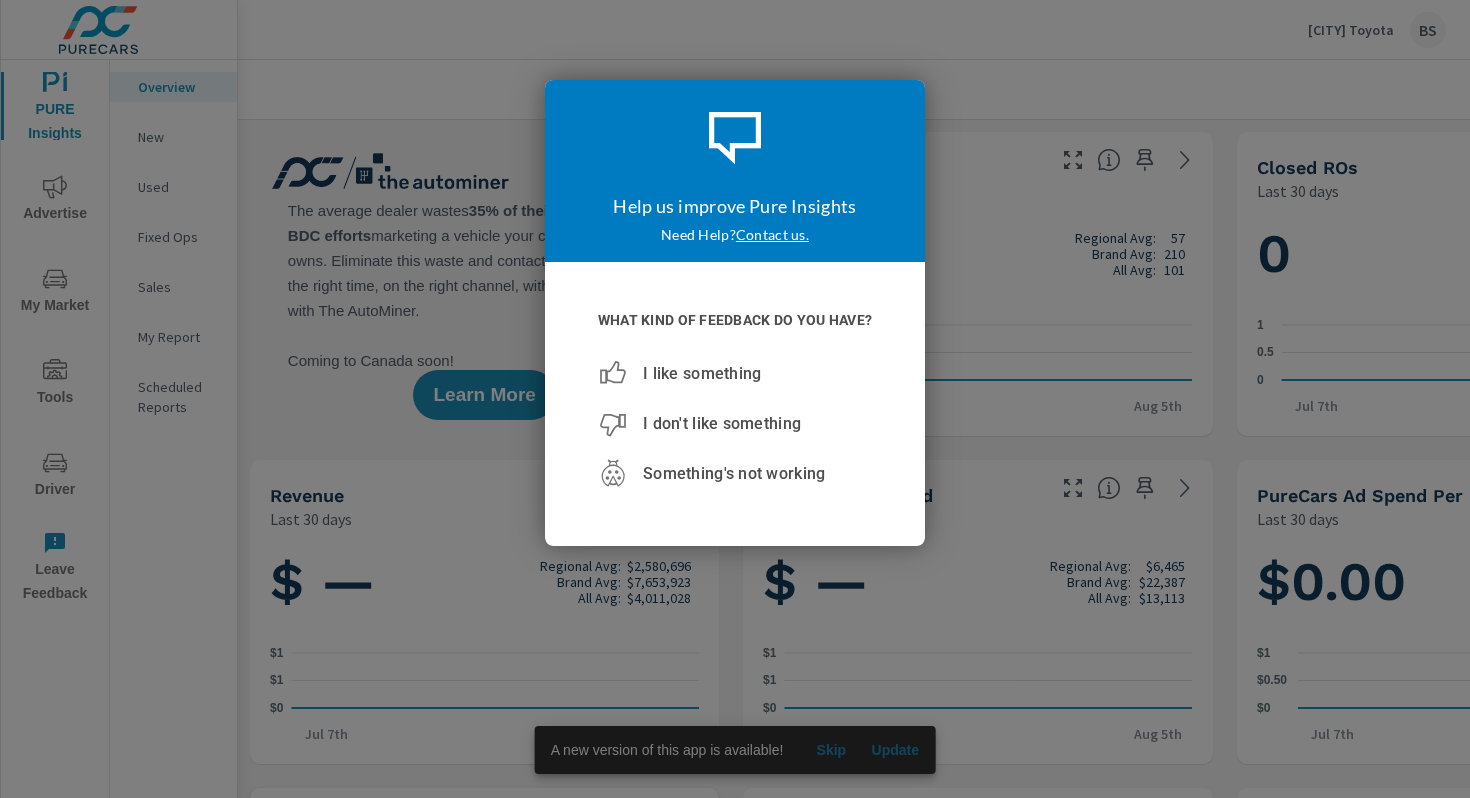click at bounding box center (735, 399) 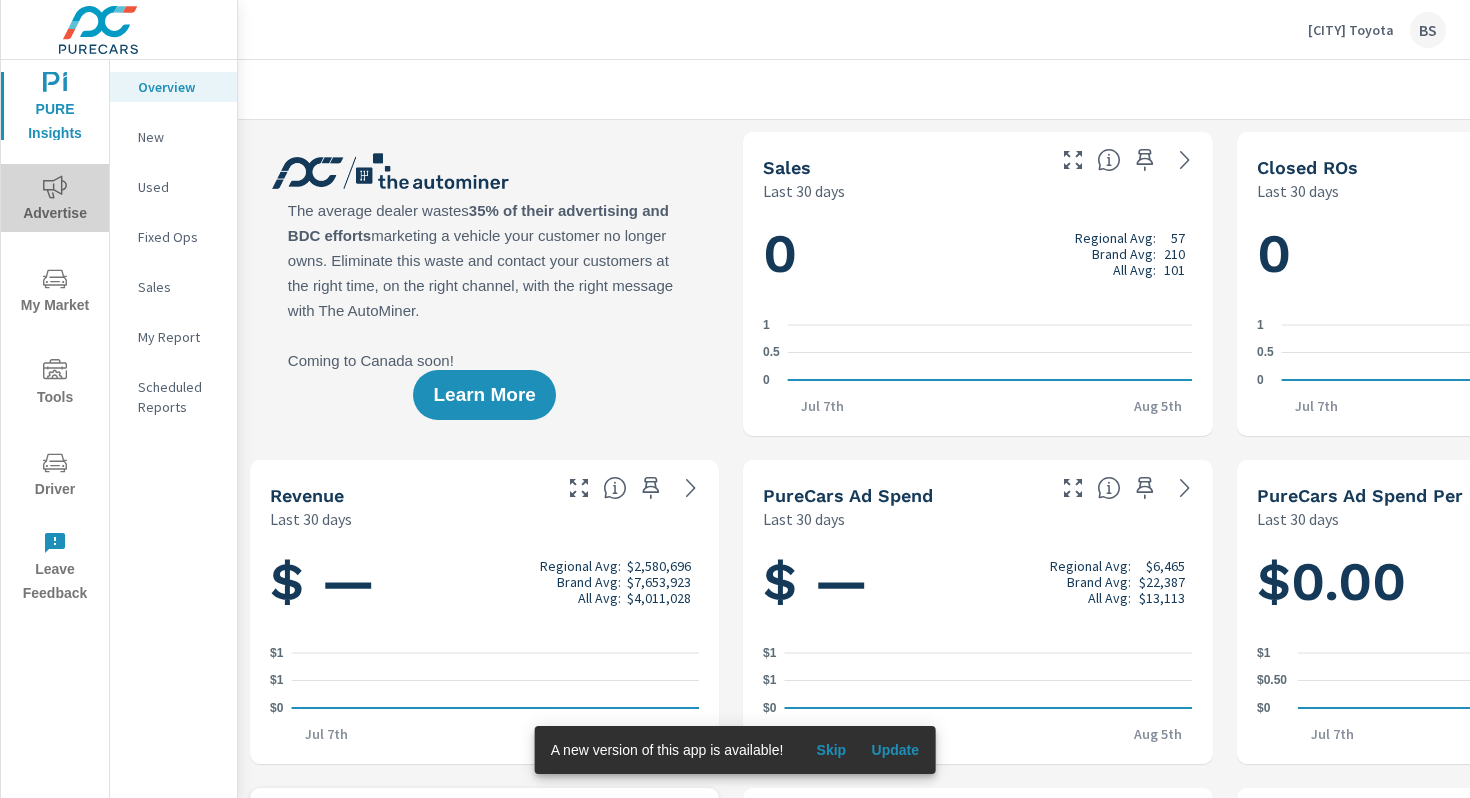 click on "Advertise" at bounding box center [55, 200] 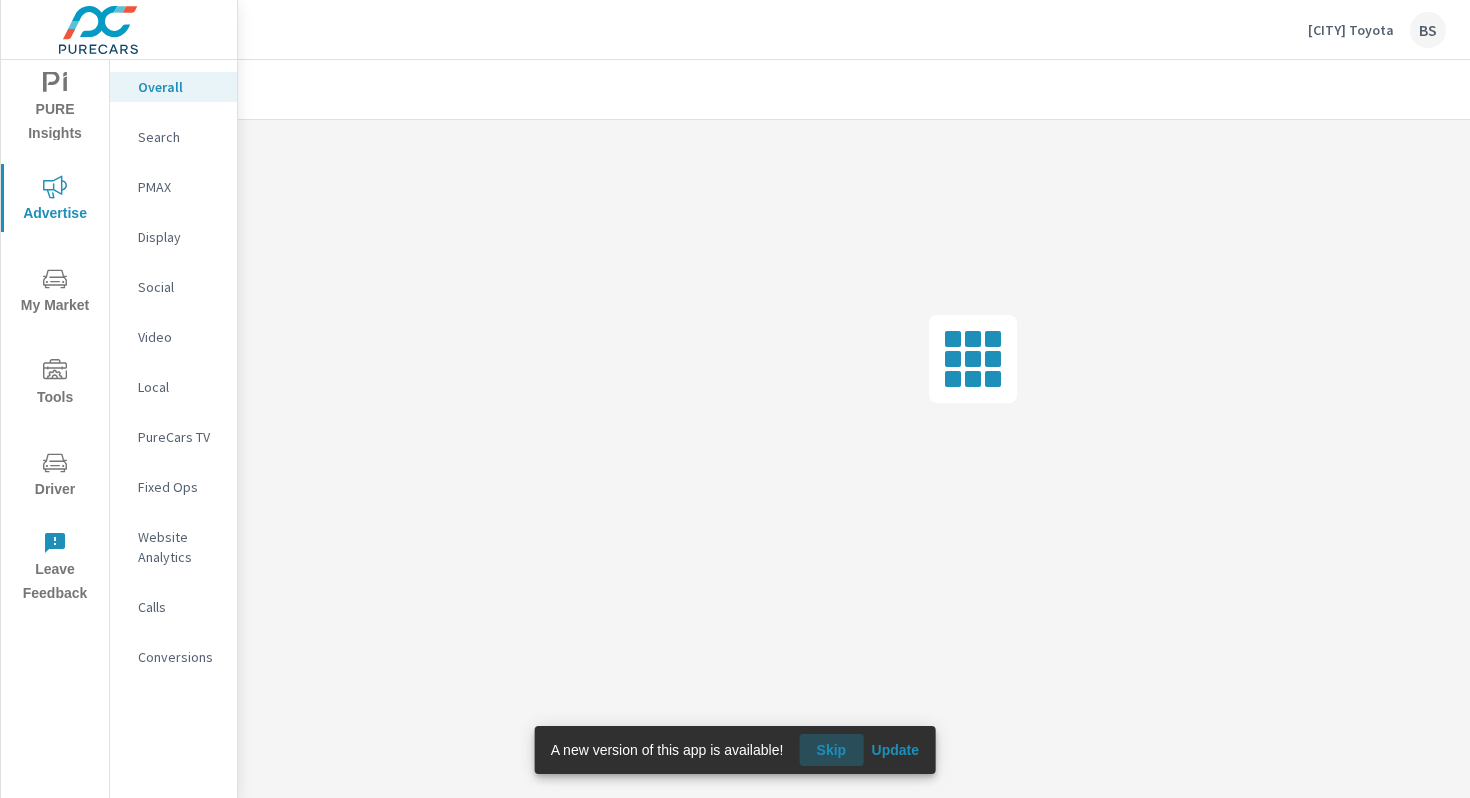 click on "Skip" at bounding box center [831, 750] 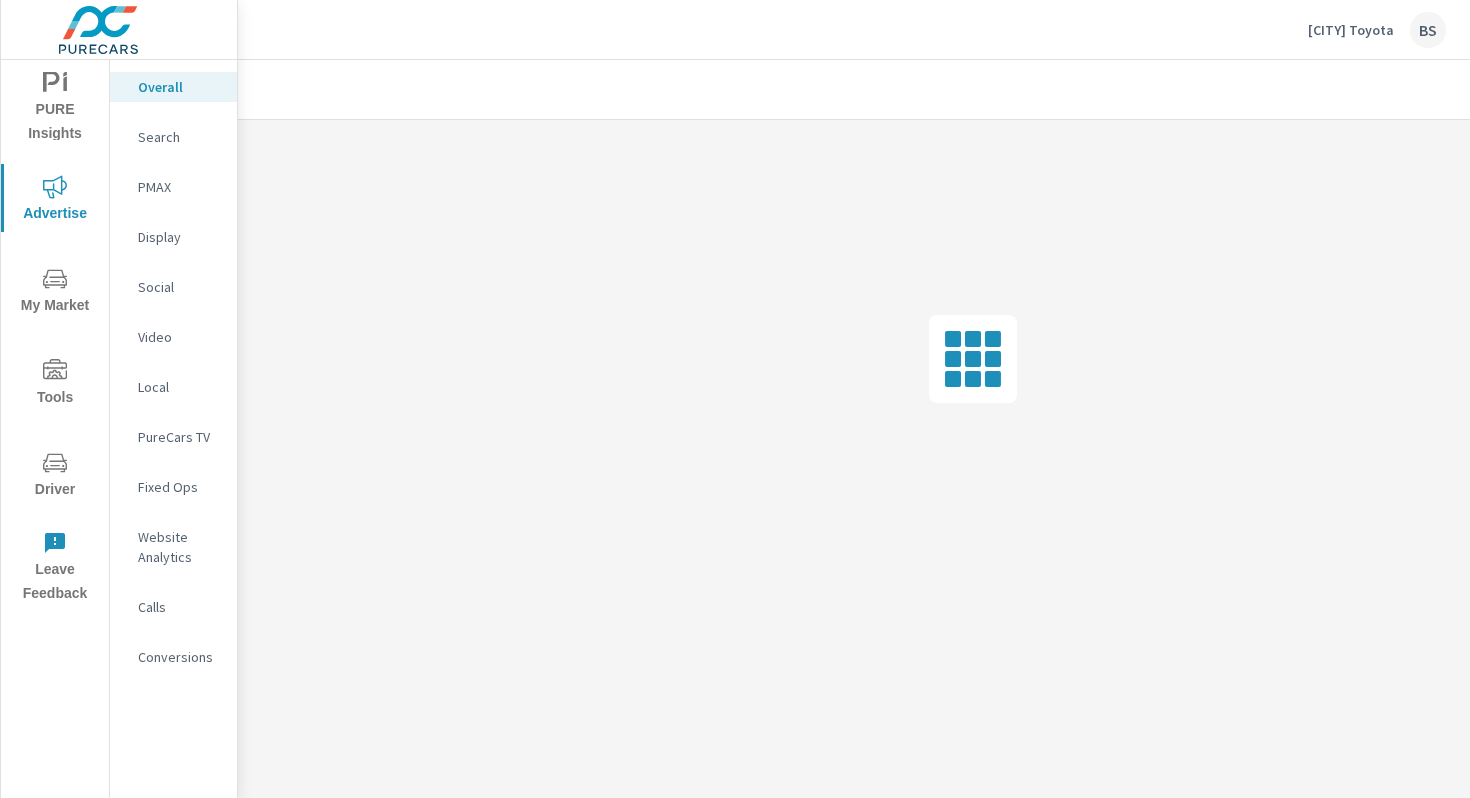 click 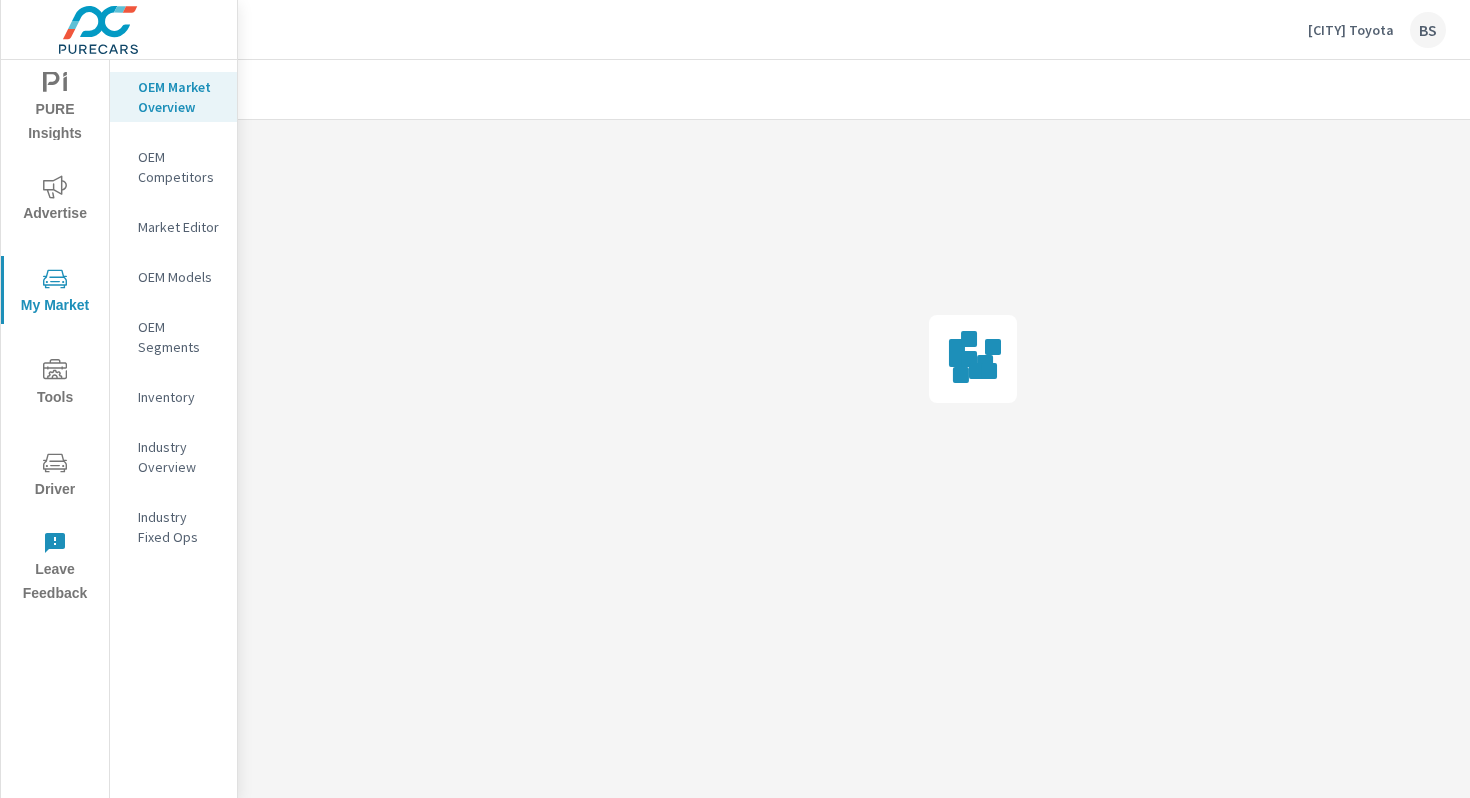 click on "Advertise" at bounding box center [55, 200] 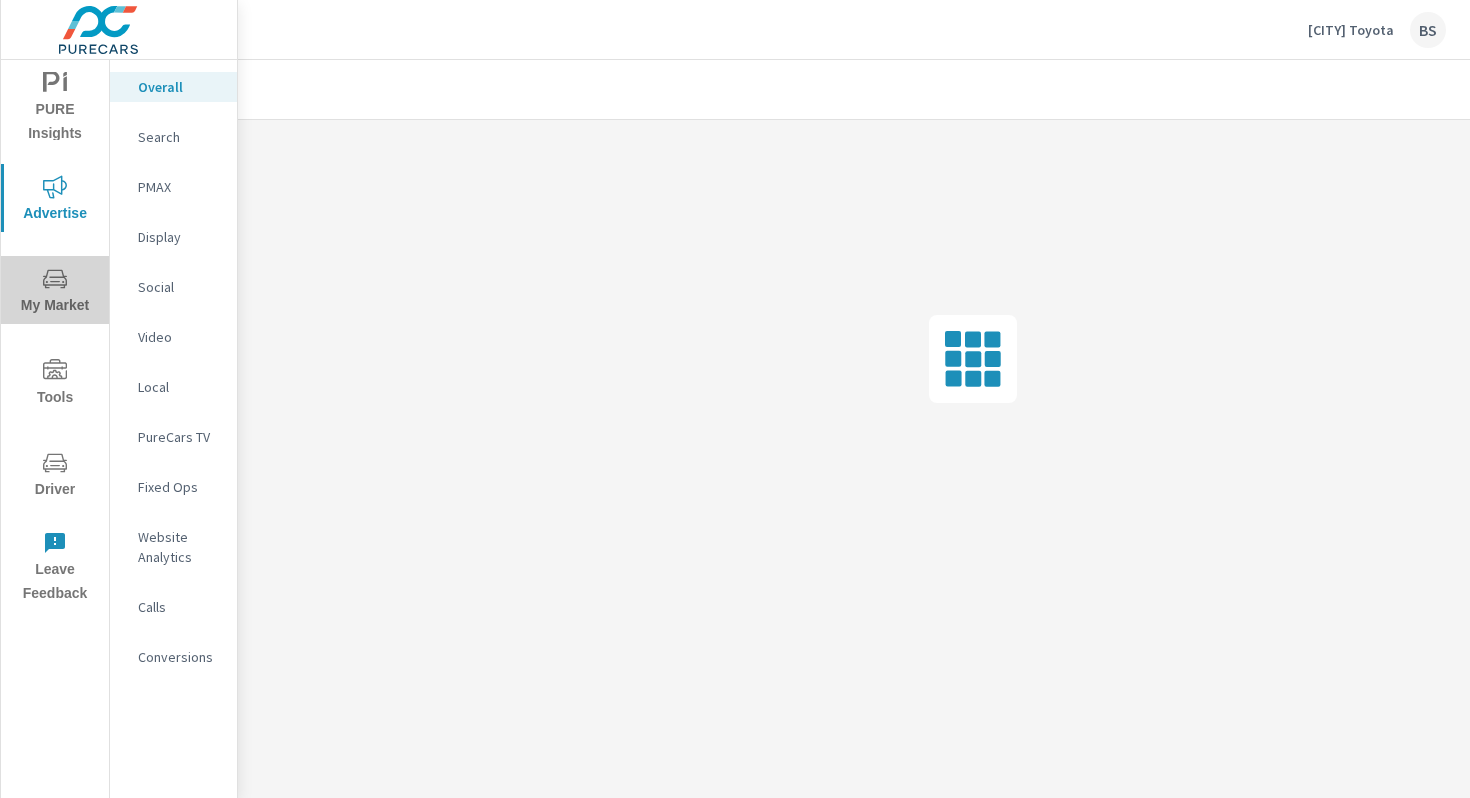 click on "My Market" at bounding box center [55, 292] 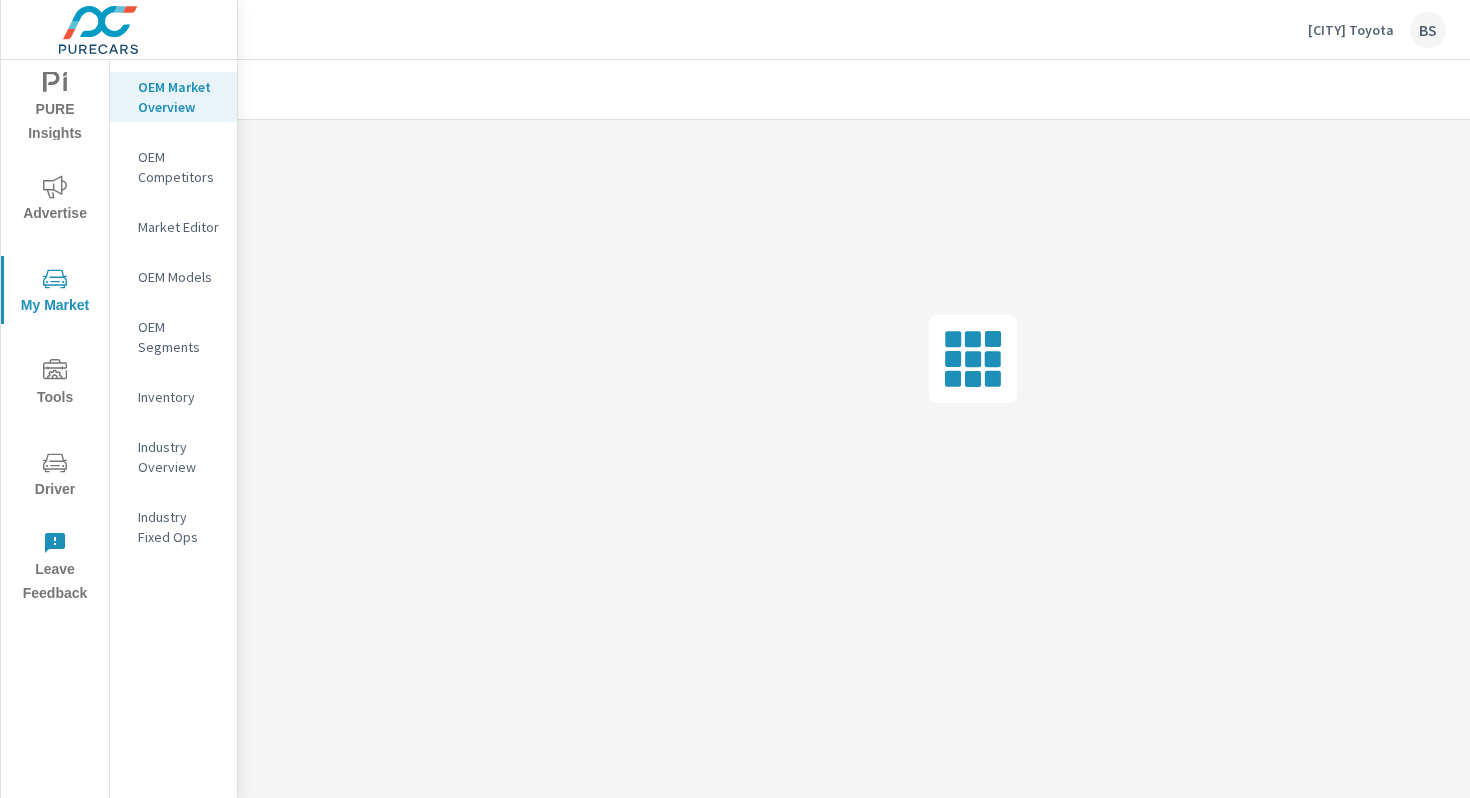 click on "Advertise" at bounding box center (55, 200) 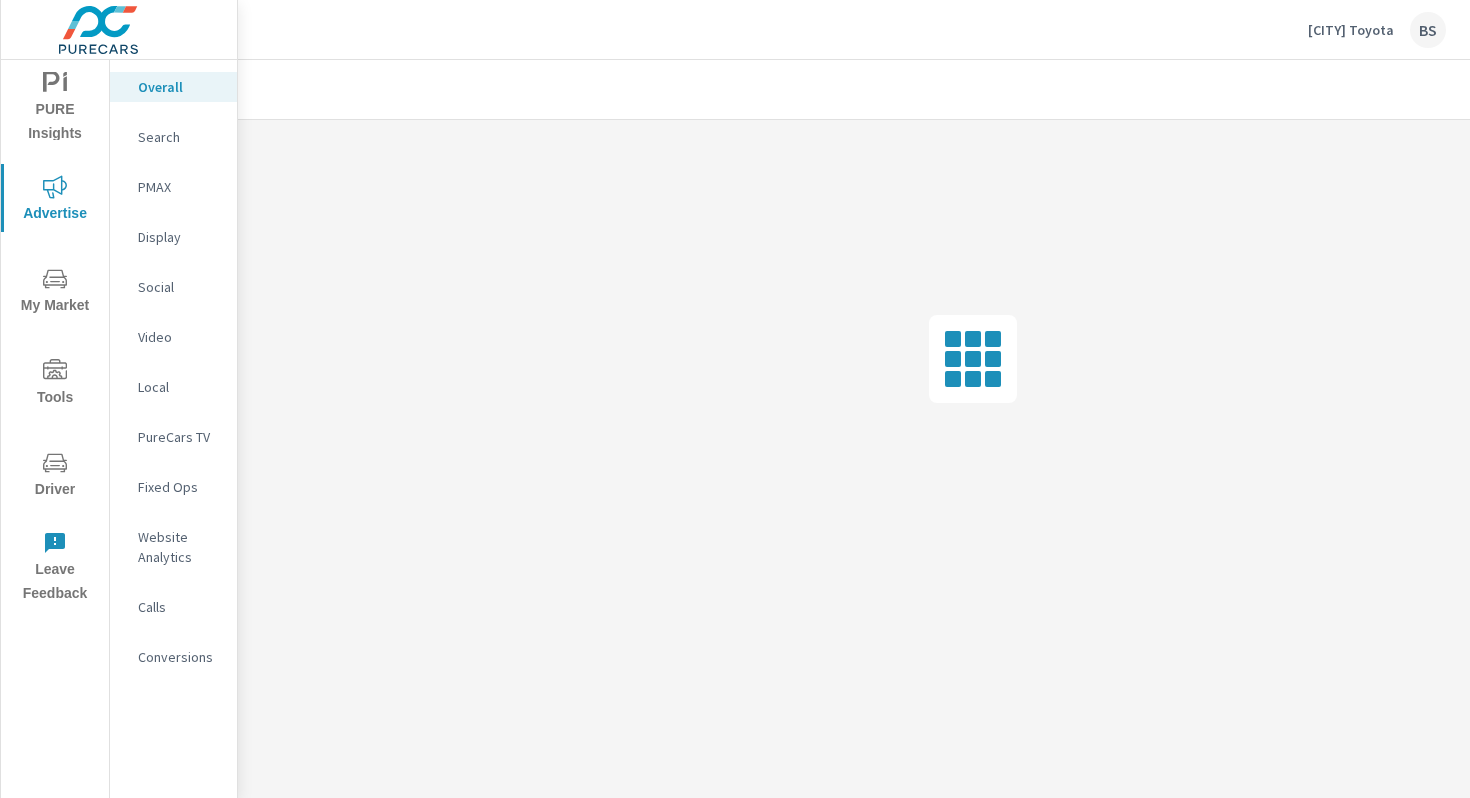 click 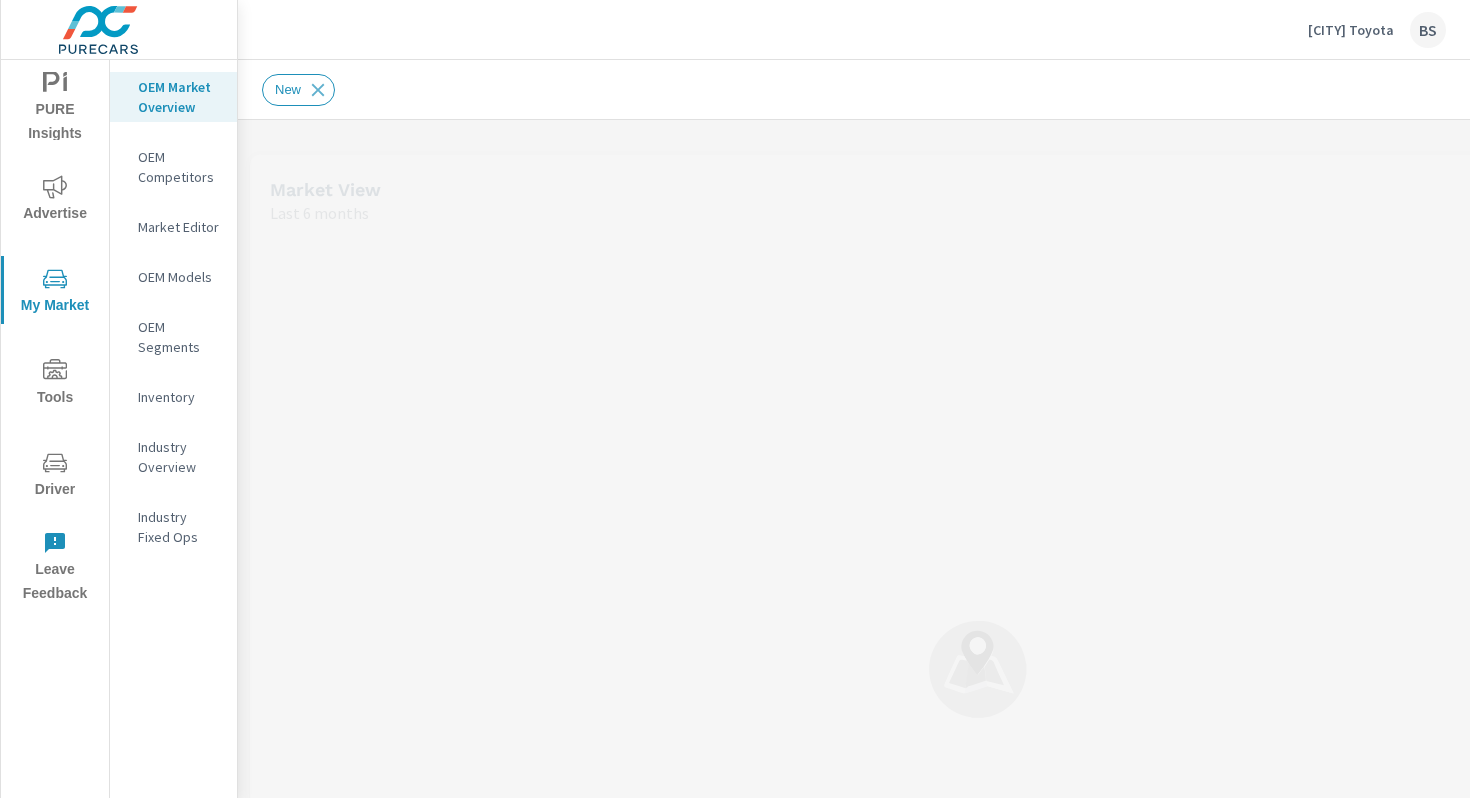 click on "Advertise" at bounding box center [55, 200] 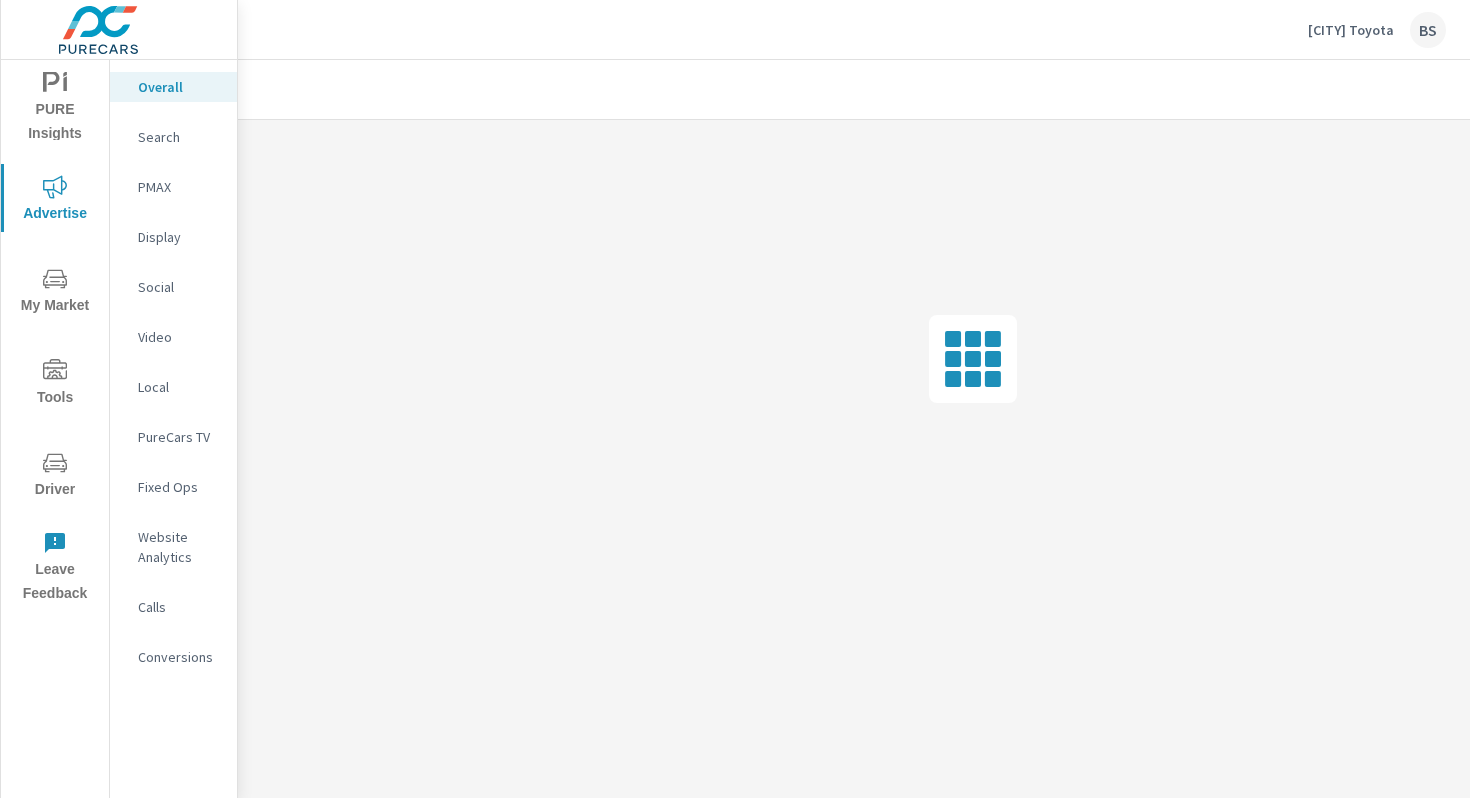 click on "Search" at bounding box center [179, 137] 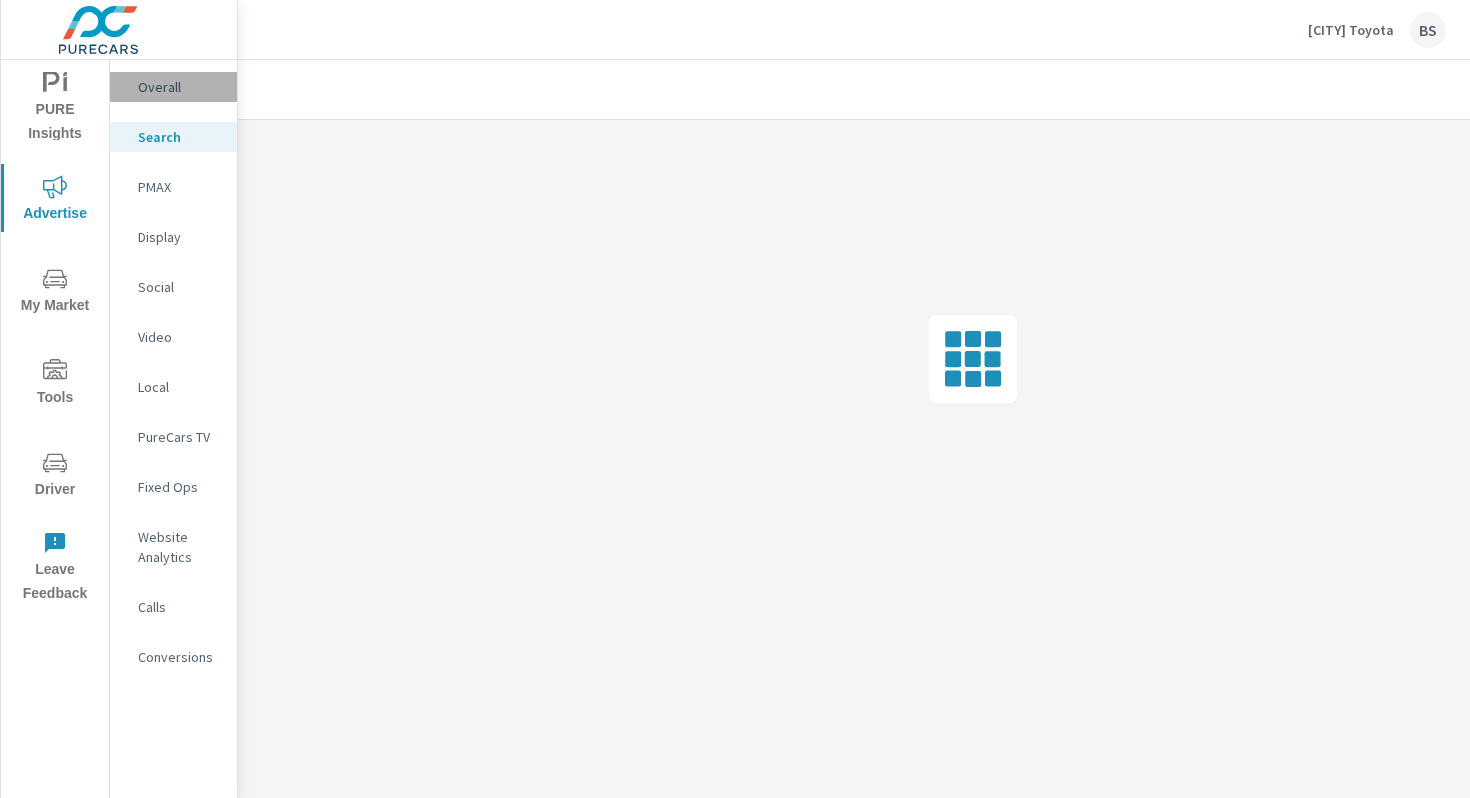 click on "Overall" at bounding box center [179, 87] 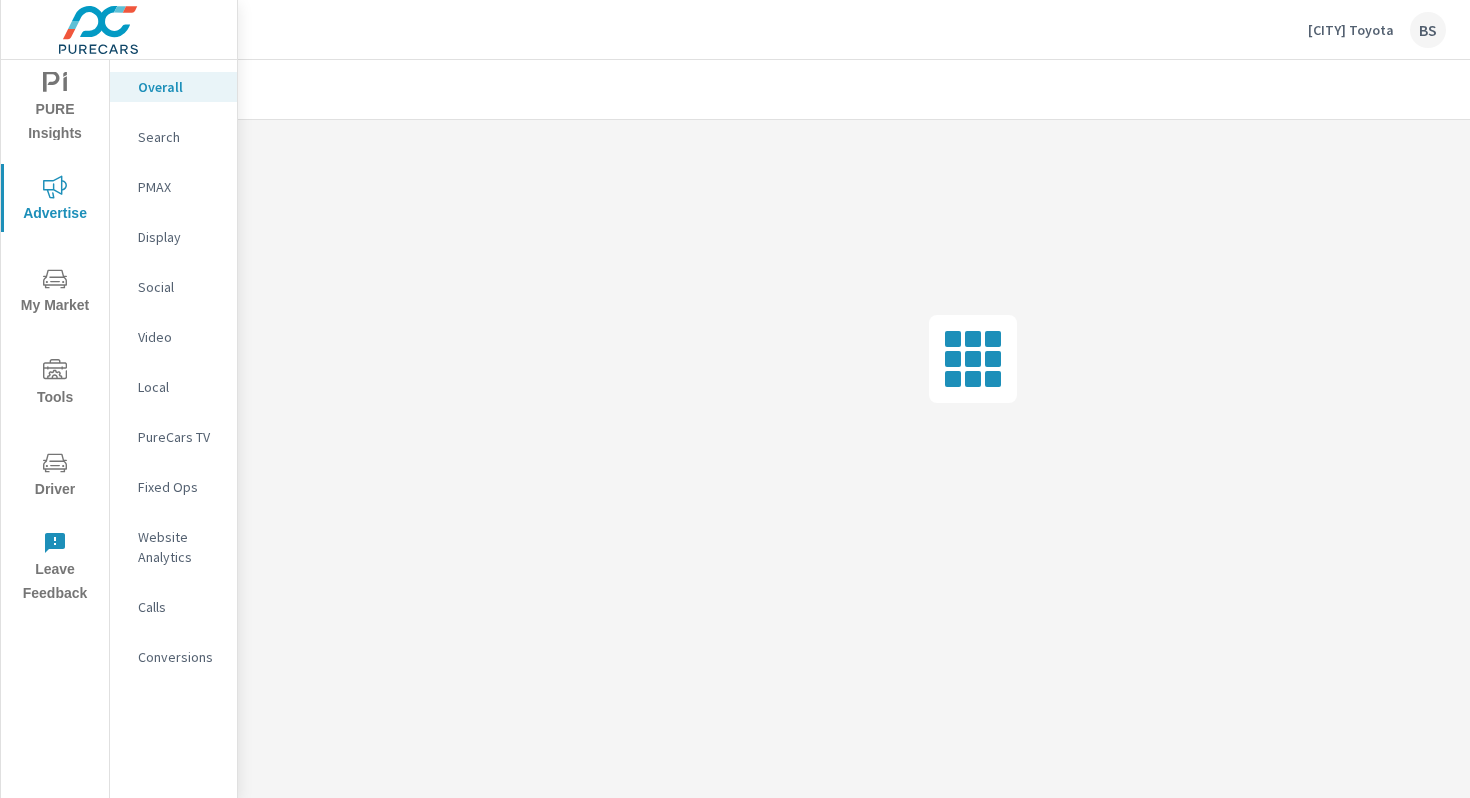 click on "Overall Search PMAX Display Social Video Local PureCars TV Fixed Ops Website Analytics Calls Conversions" at bounding box center [173, 380] 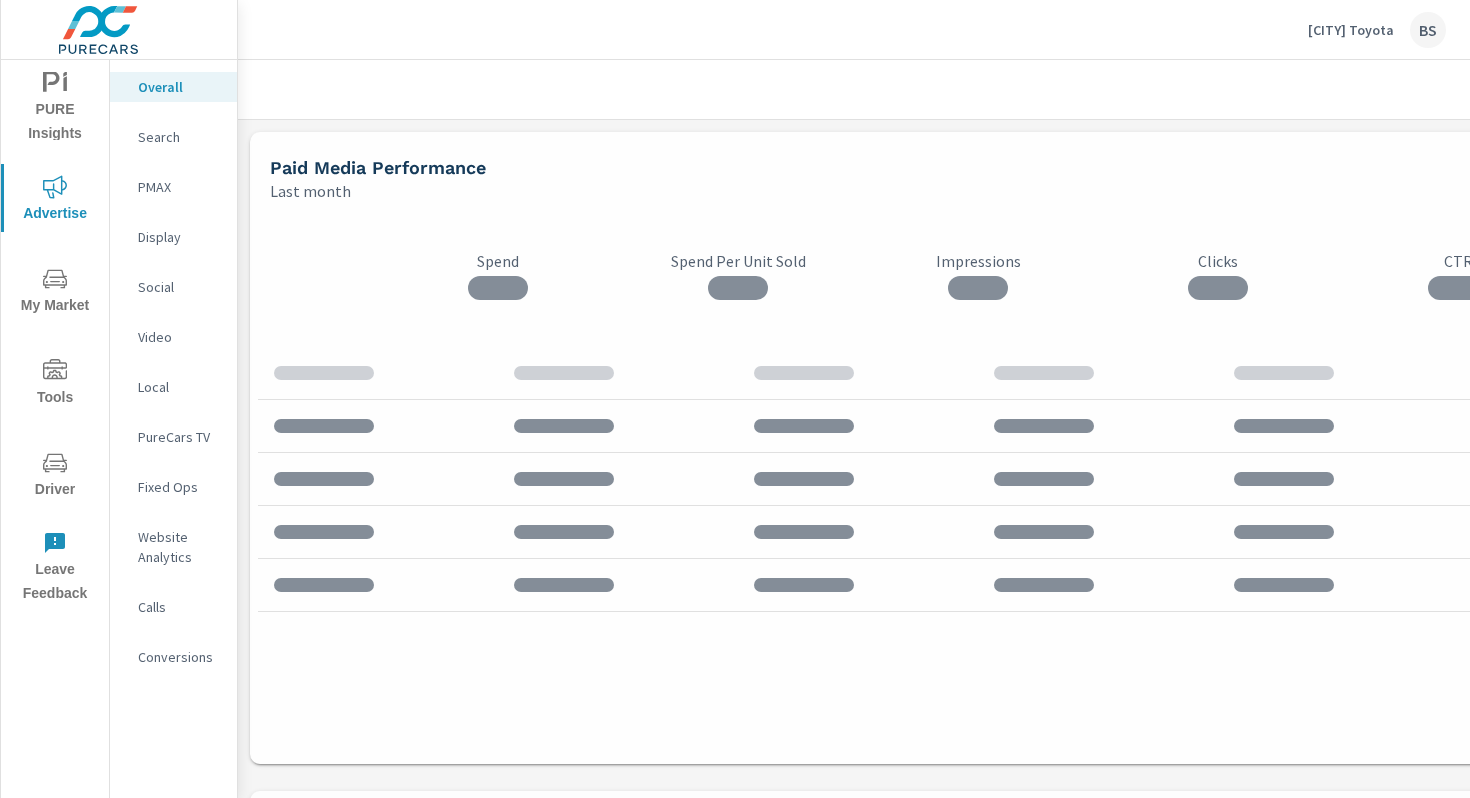 click on "Fixed Ops" at bounding box center (179, 487) 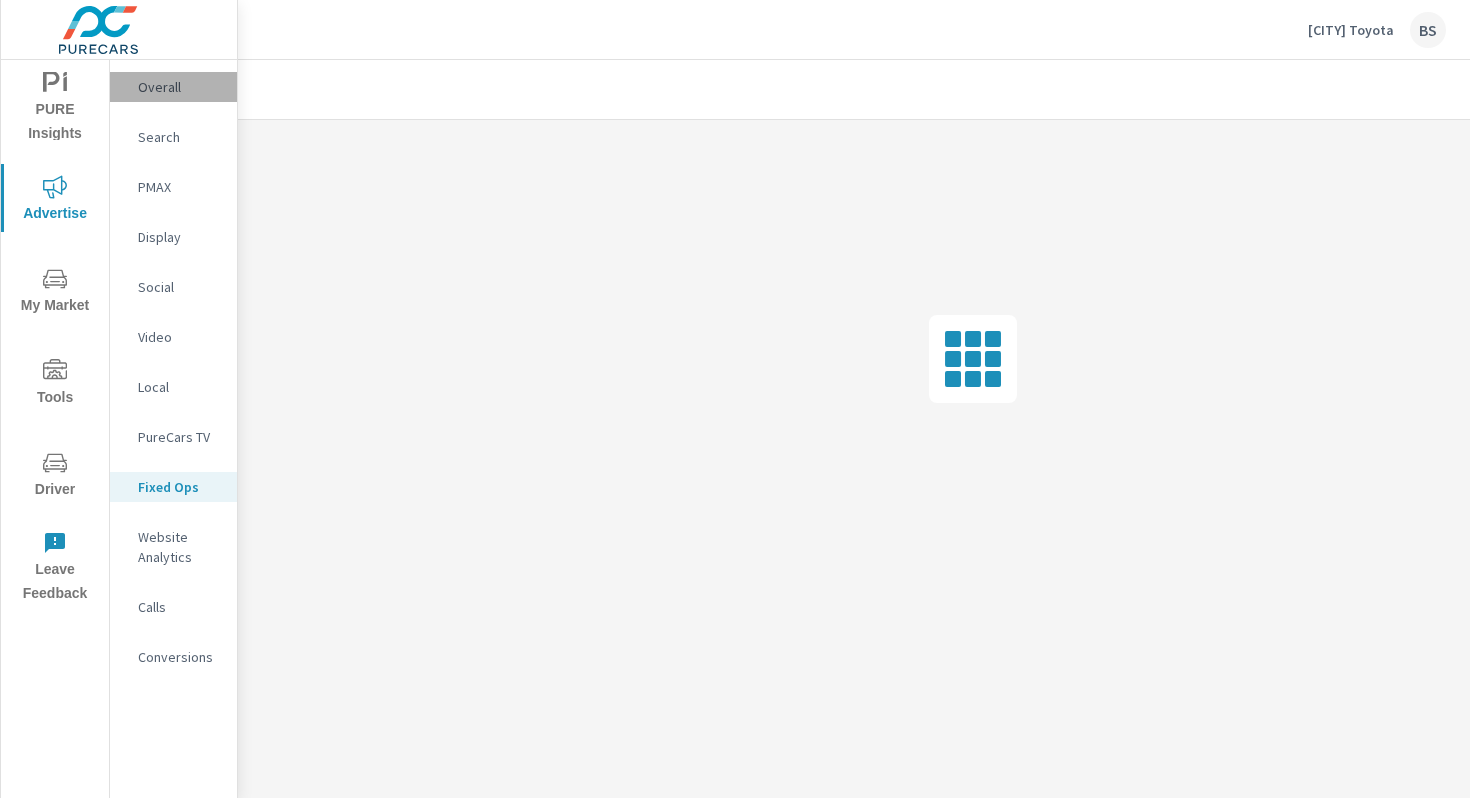 click on "Overall" at bounding box center [179, 87] 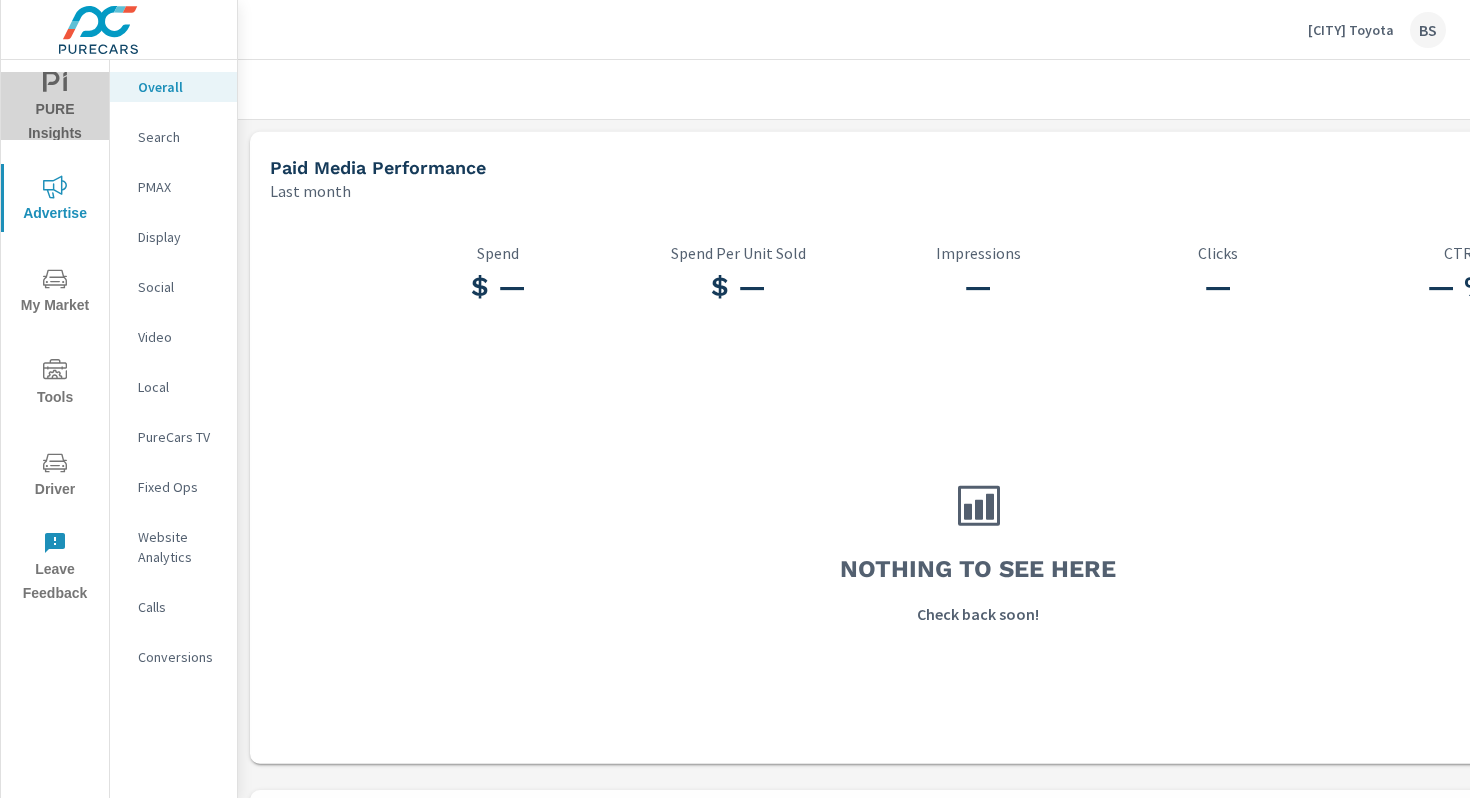 click on "PURE Insights" at bounding box center (55, 108) 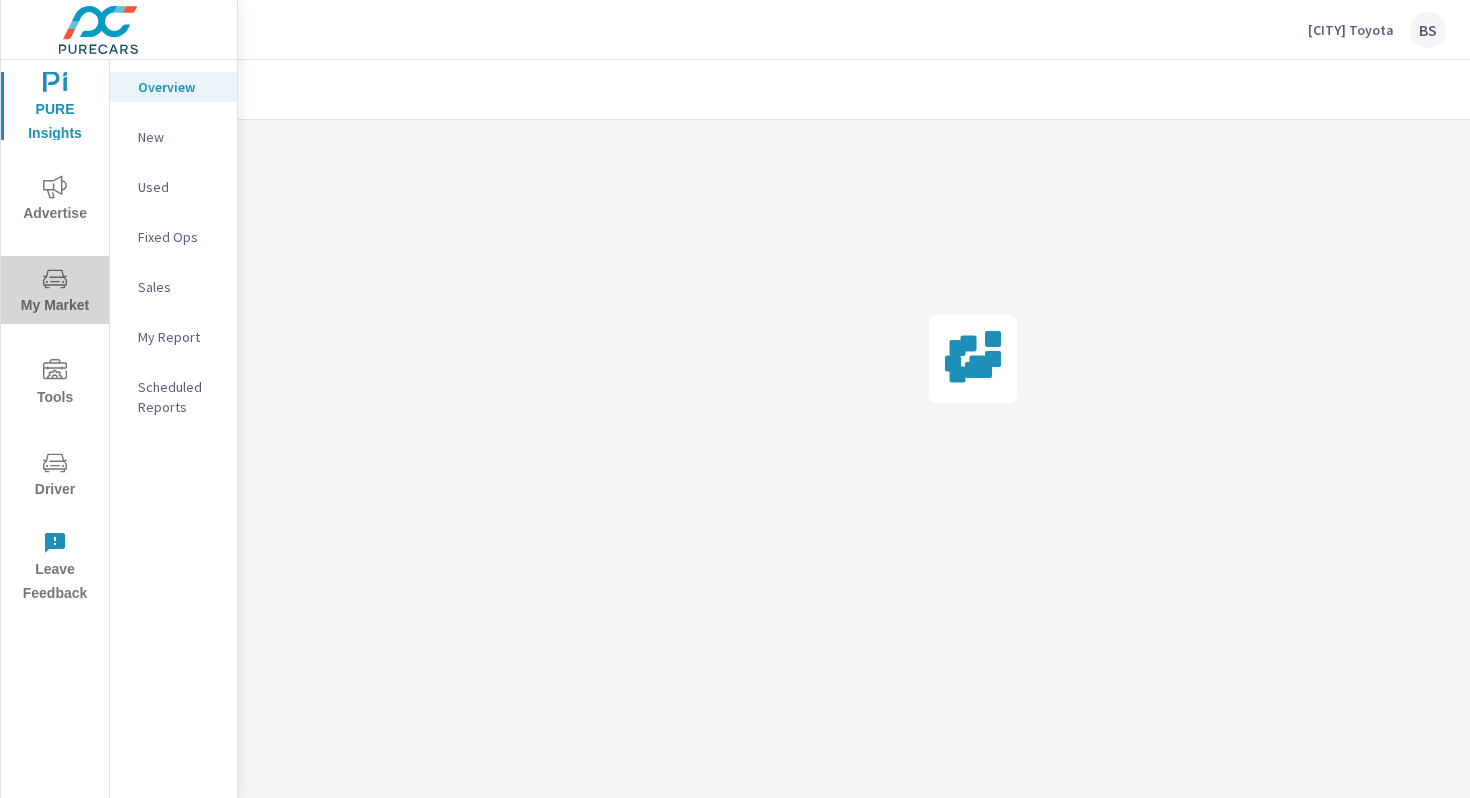 click on "My Market" at bounding box center [55, 292] 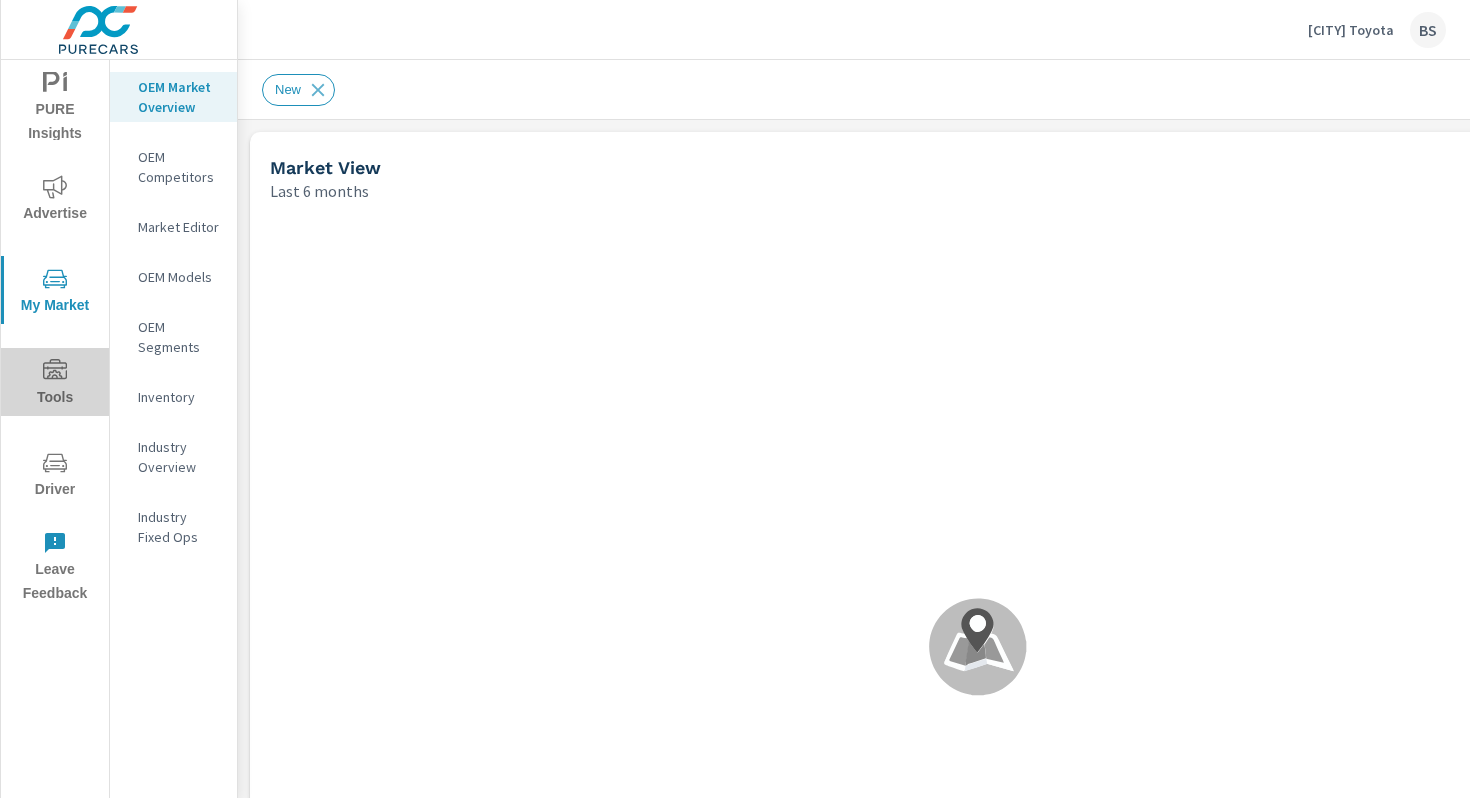 click on "Tools" at bounding box center [55, 384] 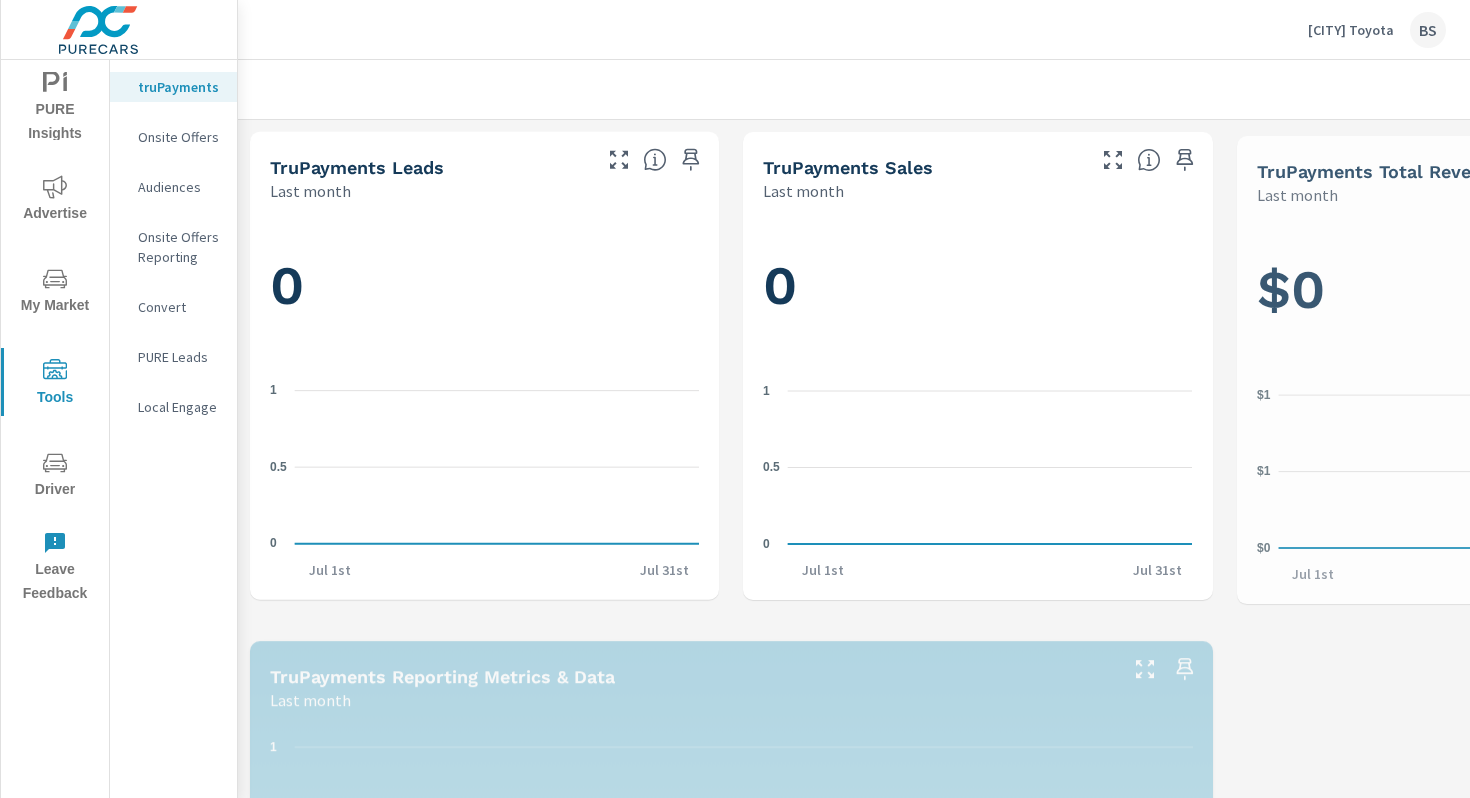 click on "Onsite Offers" at bounding box center [173, 137] 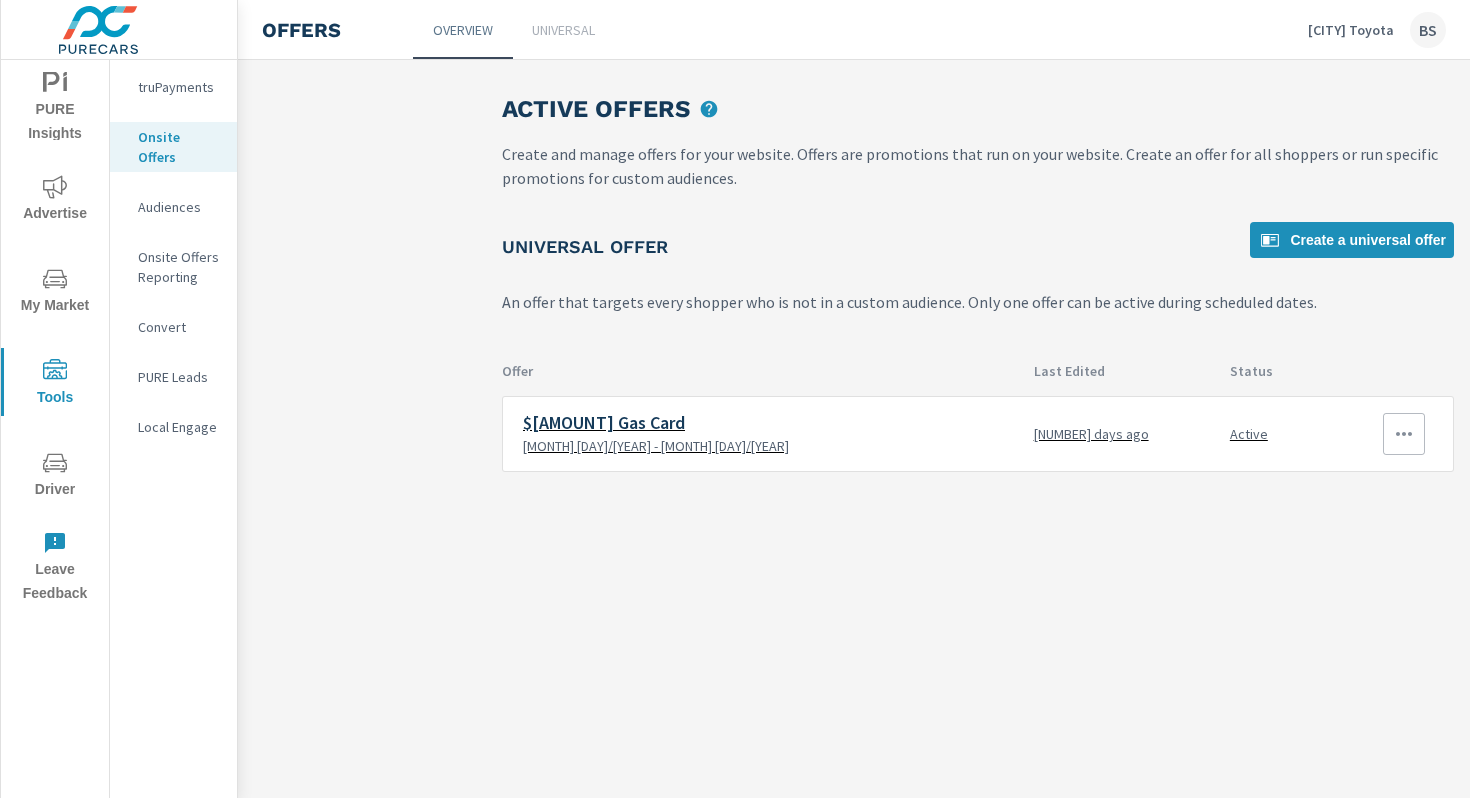 click on "[MONTH] [DAY]/[YEAR] - [MONTH] [DAY]/[YEAR]" at bounding box center [770, 446] 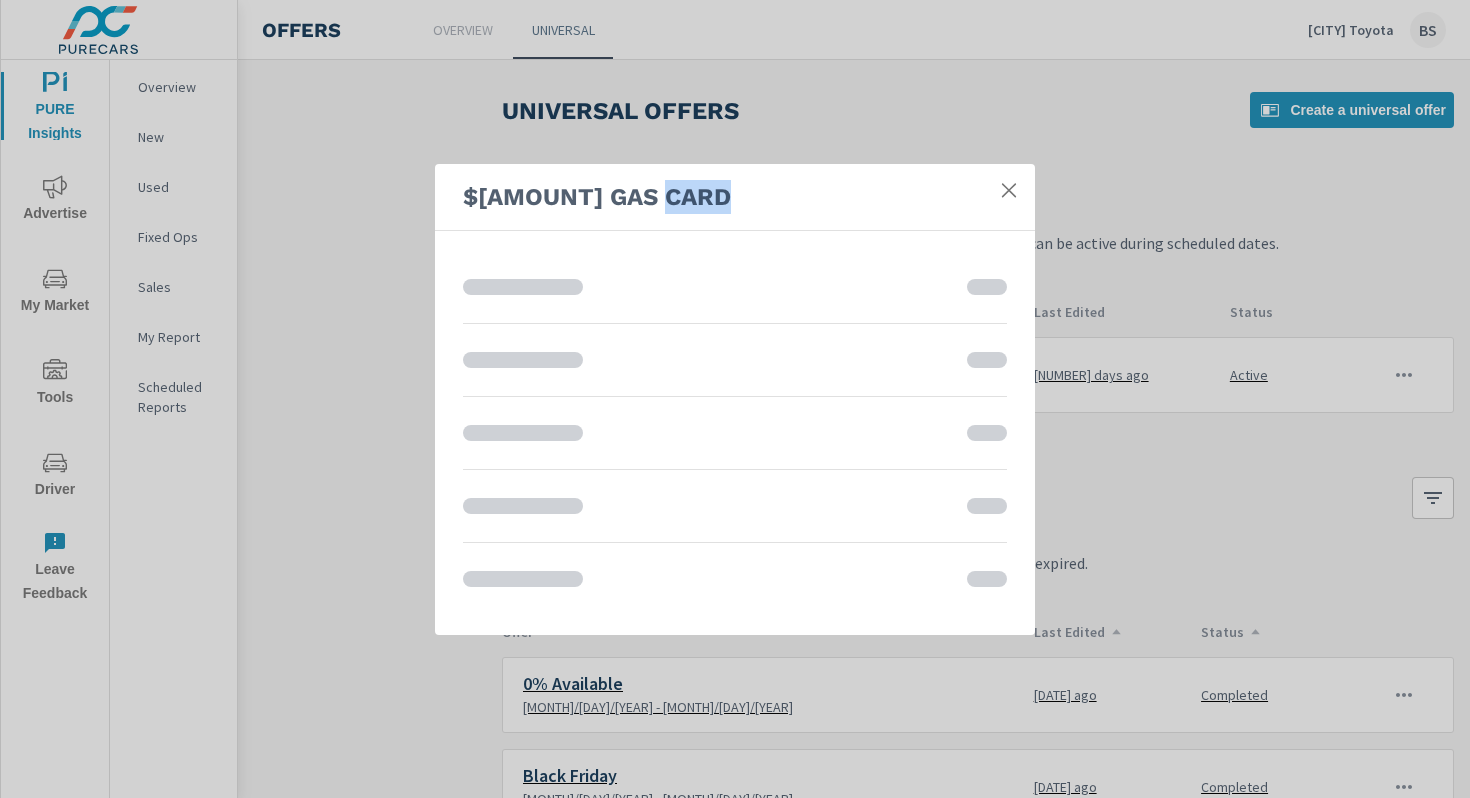 click at bounding box center [735, 433] 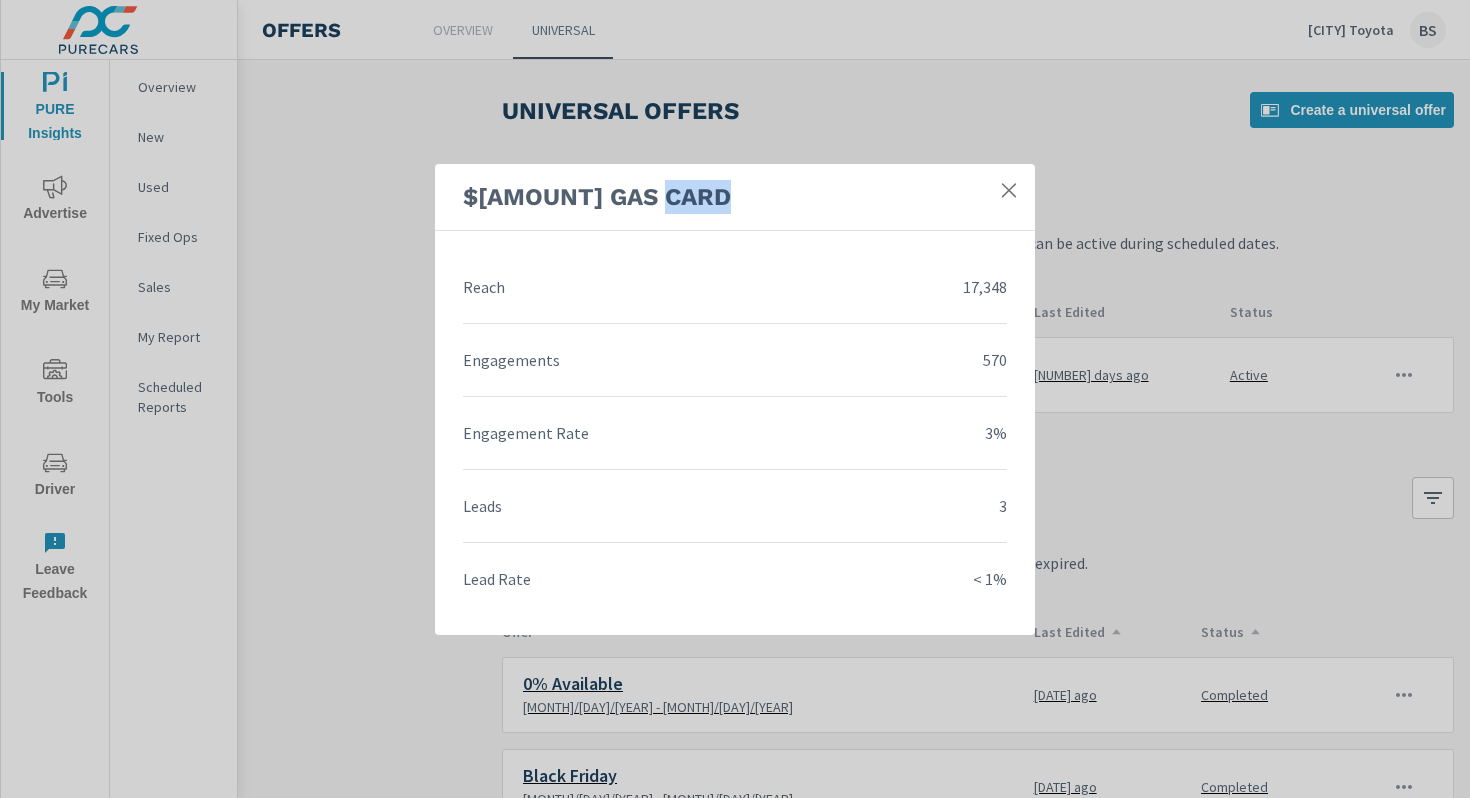click 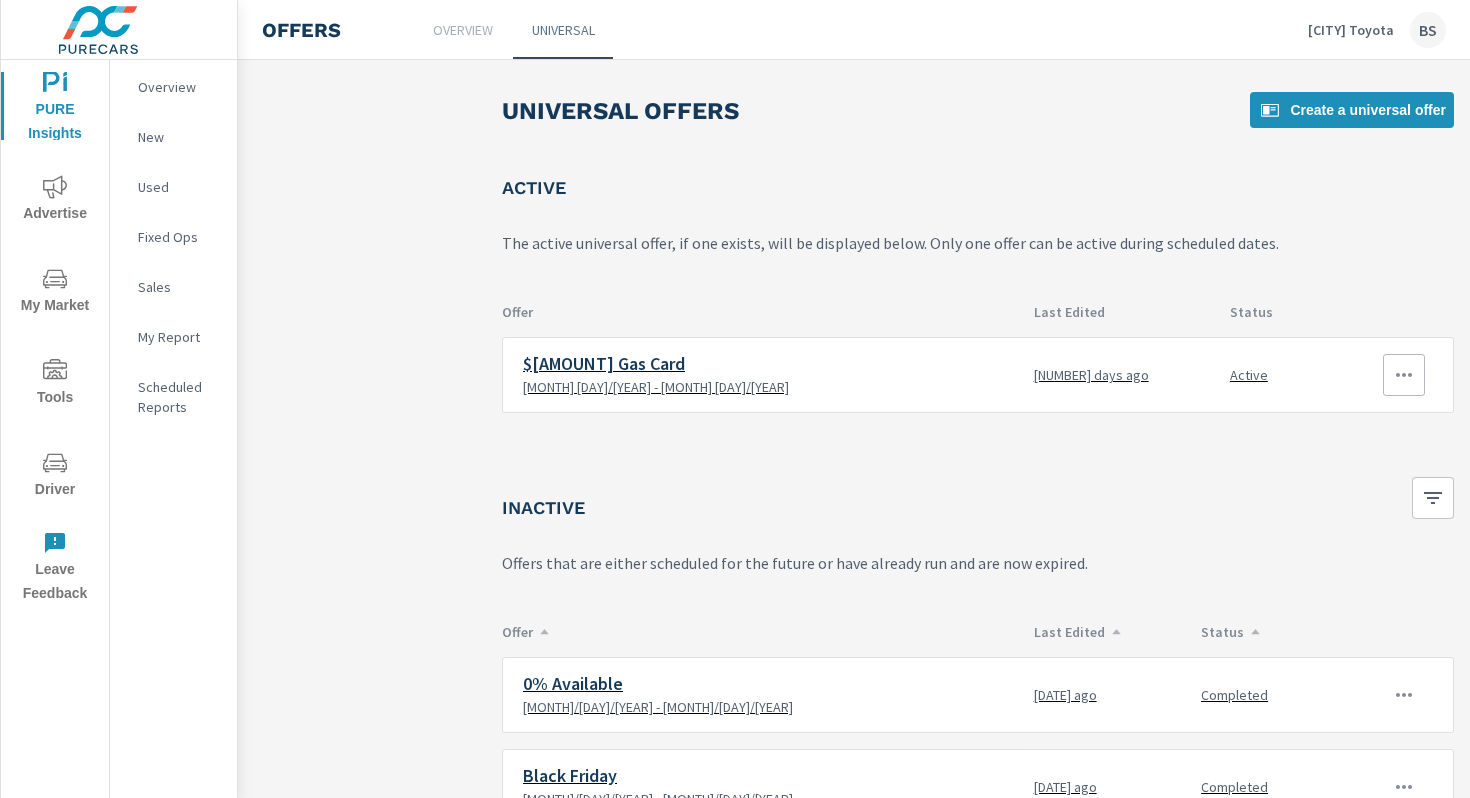 click at bounding box center [1404, 375] 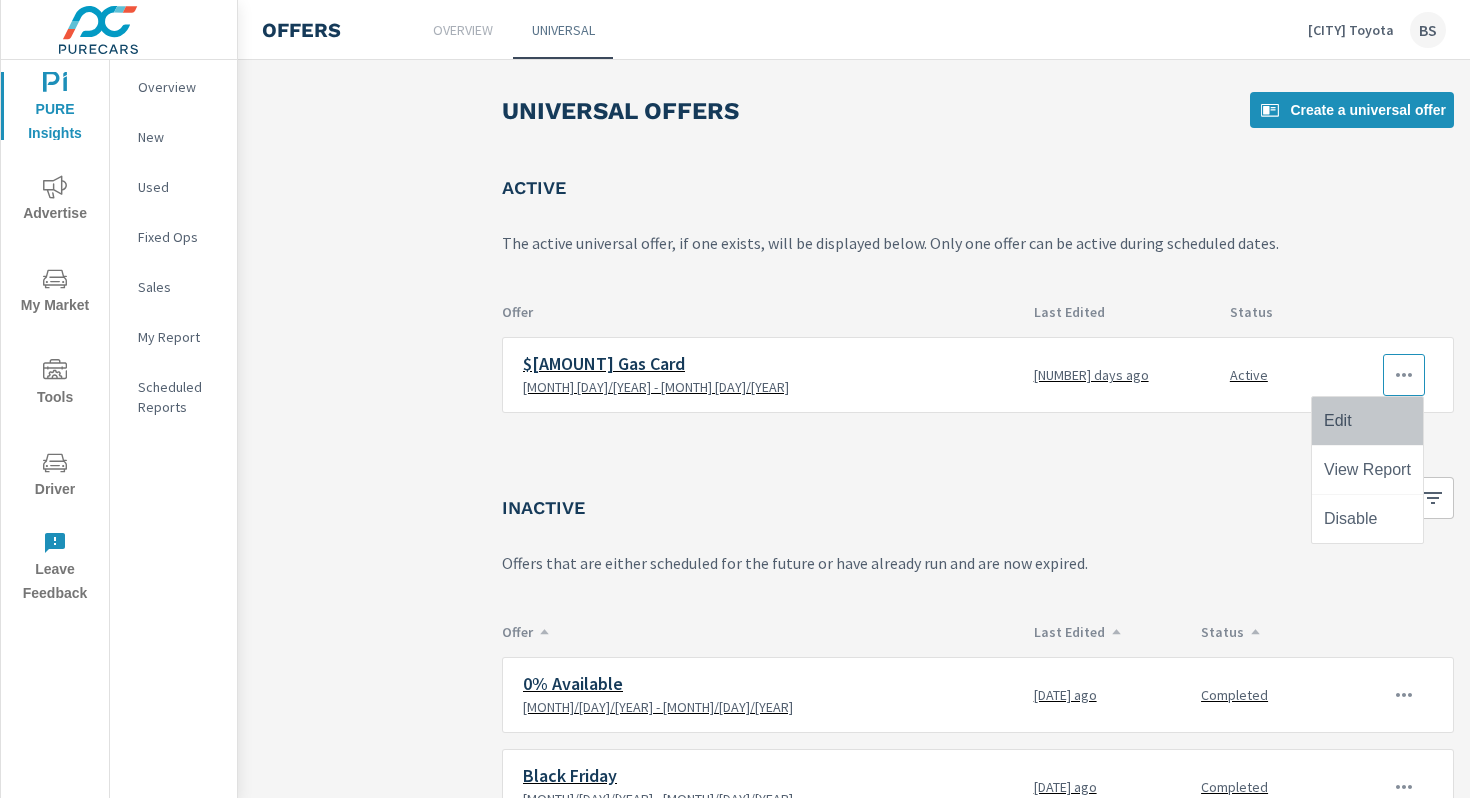 click on "Edit" at bounding box center [1367, 421] 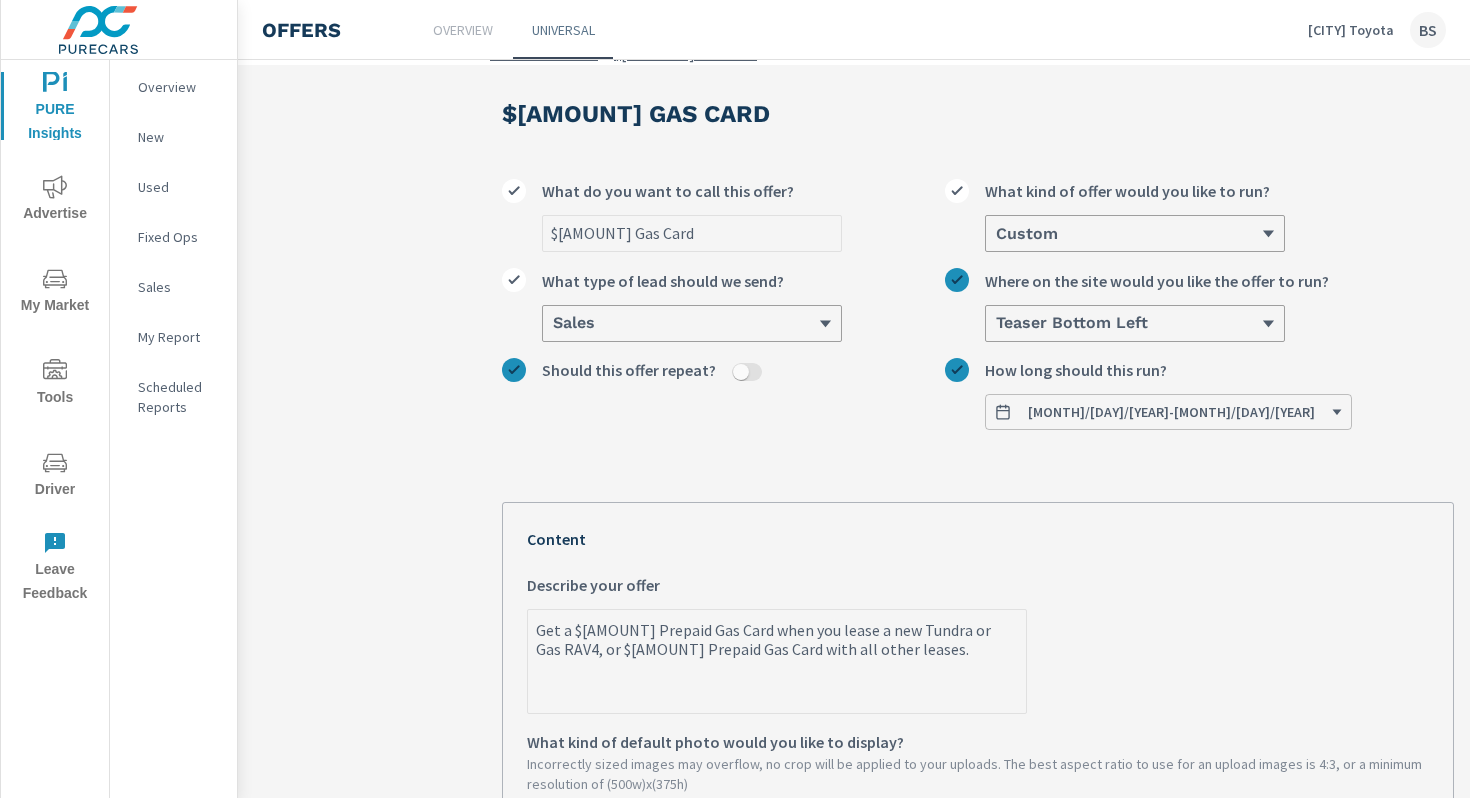 scroll, scrollTop: 21, scrollLeft: 0, axis: vertical 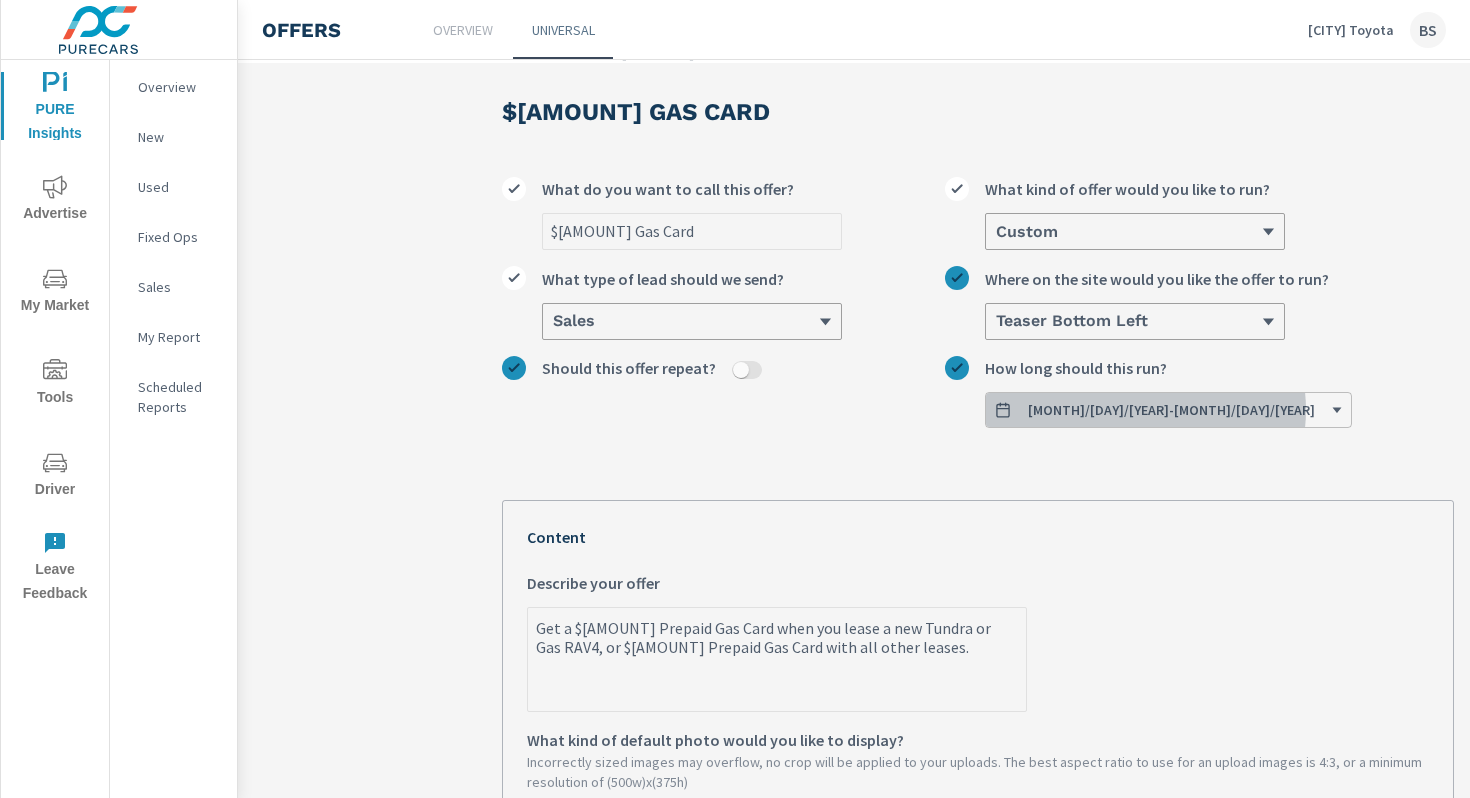 click on "[MONTH]/[DAY]/[YEAR] - [MONTH]/[DAY]/[YEAR]" at bounding box center [1171, 410] 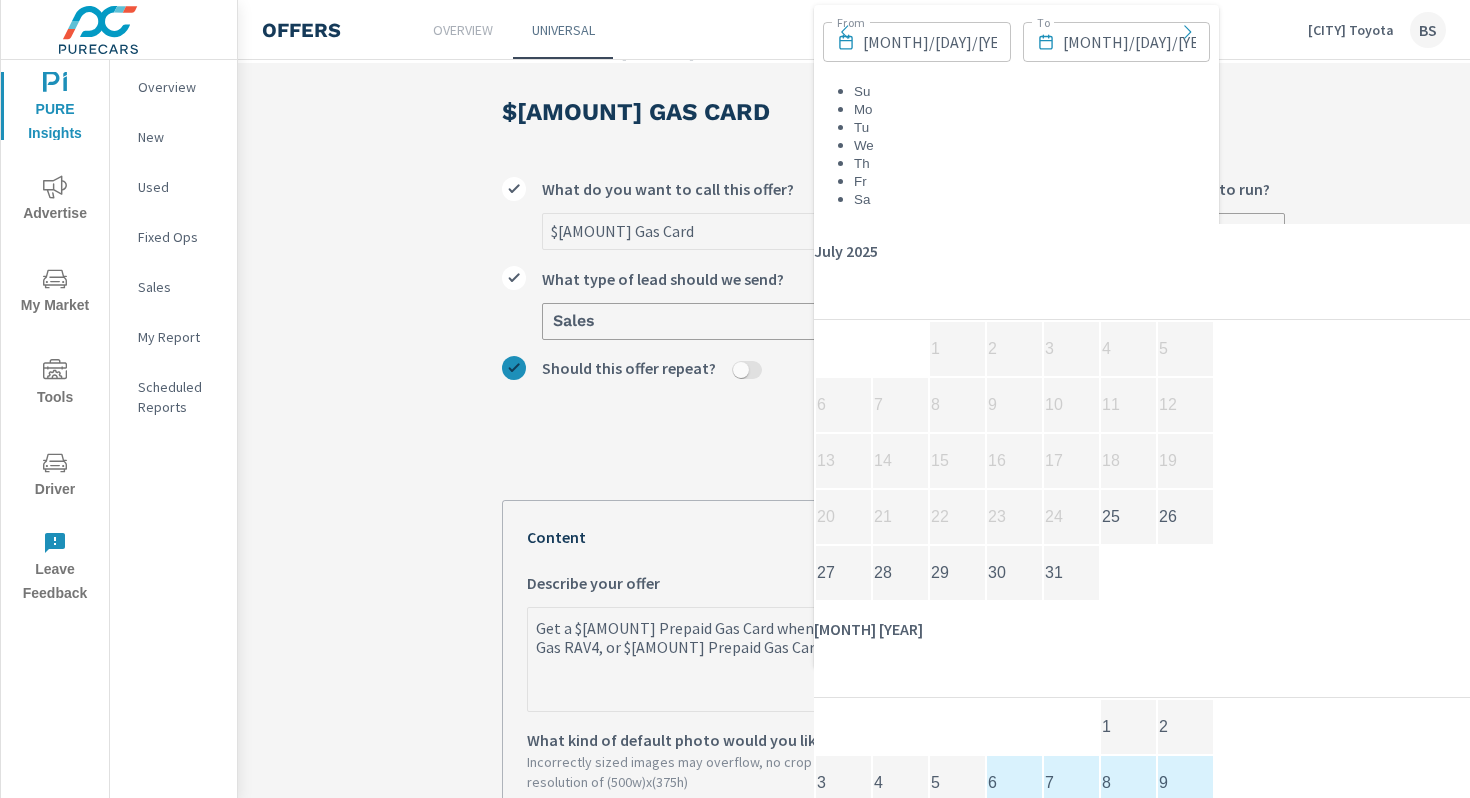 click on "Teaser Bottom Left Where on the site would you like the offer to run?" at bounding box center [1200, 302] 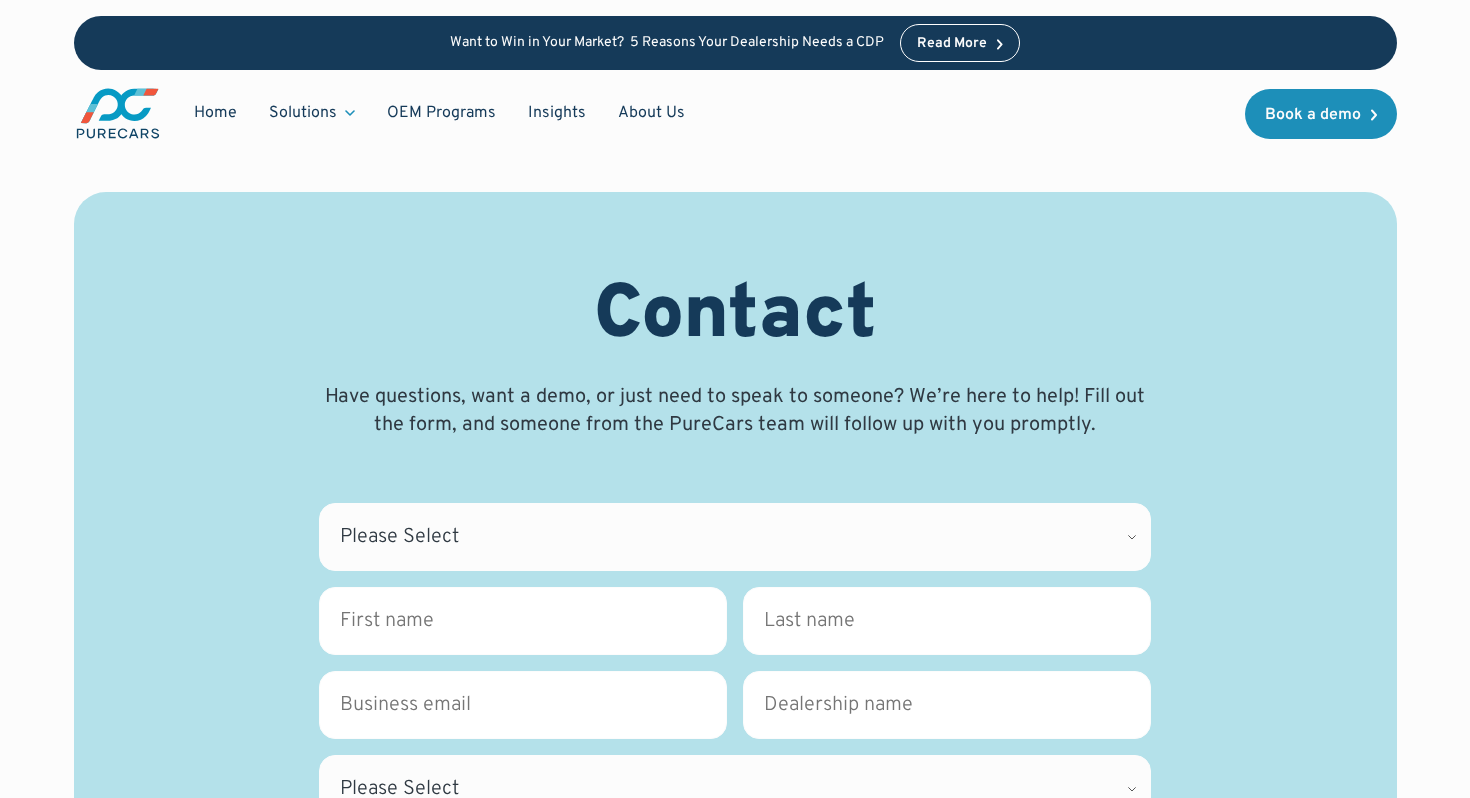 scroll, scrollTop: 0, scrollLeft: 0, axis: both 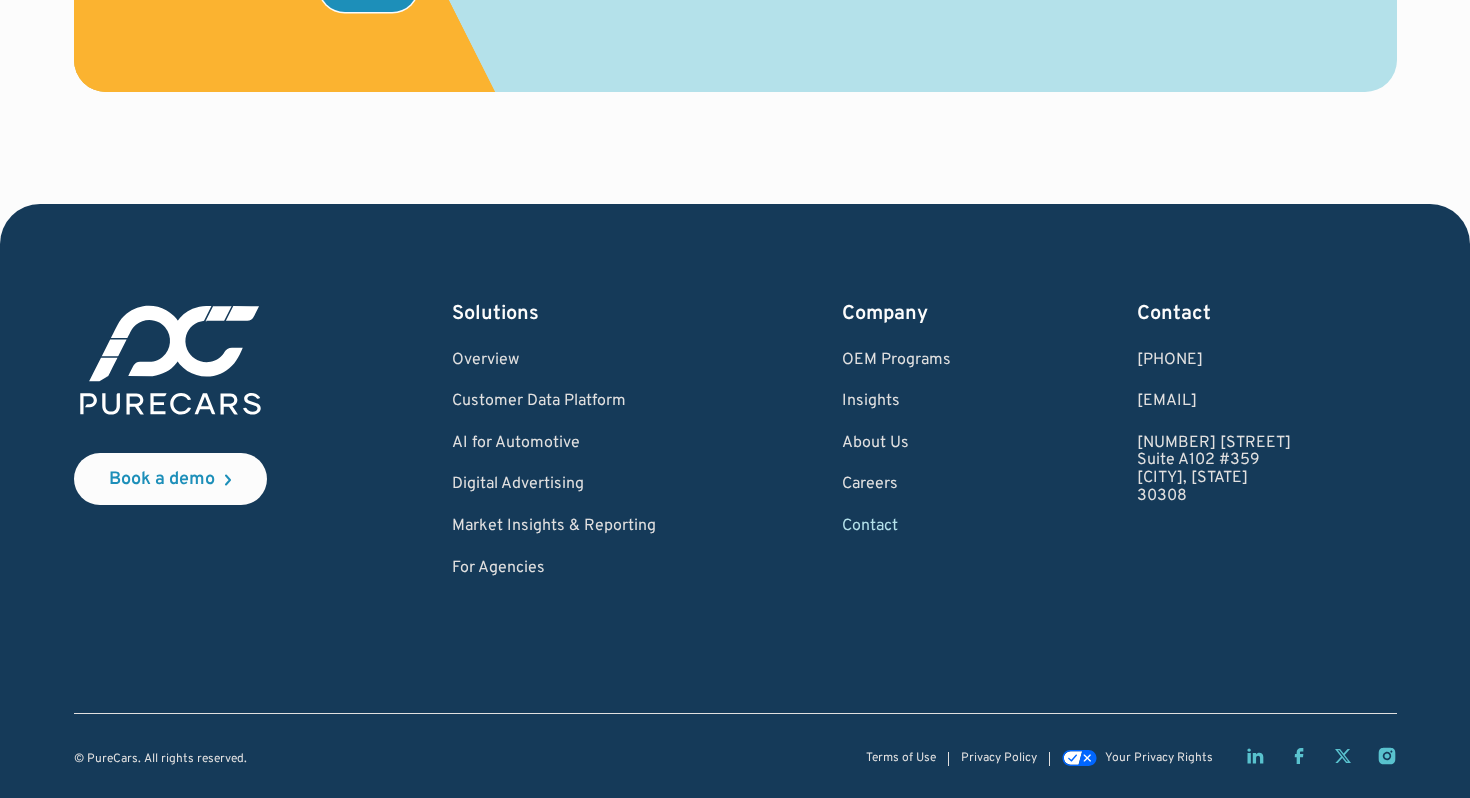 drag, startPoint x: 1300, startPoint y: 397, endPoint x: 1073, endPoint y: 397, distance: 227 